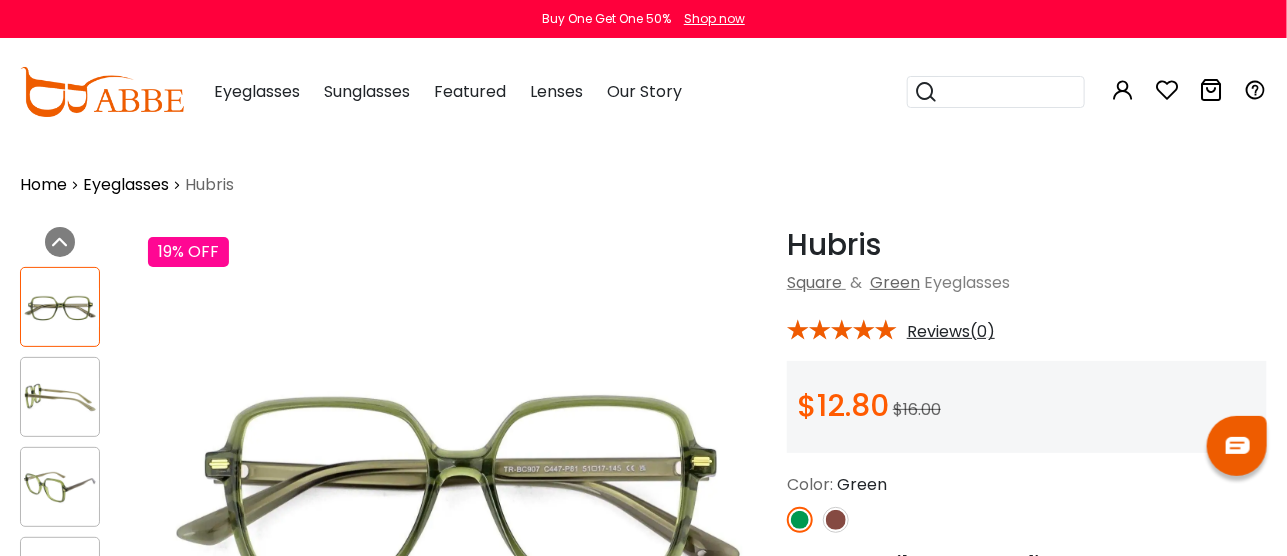 scroll, scrollTop: 0, scrollLeft: 0, axis: both 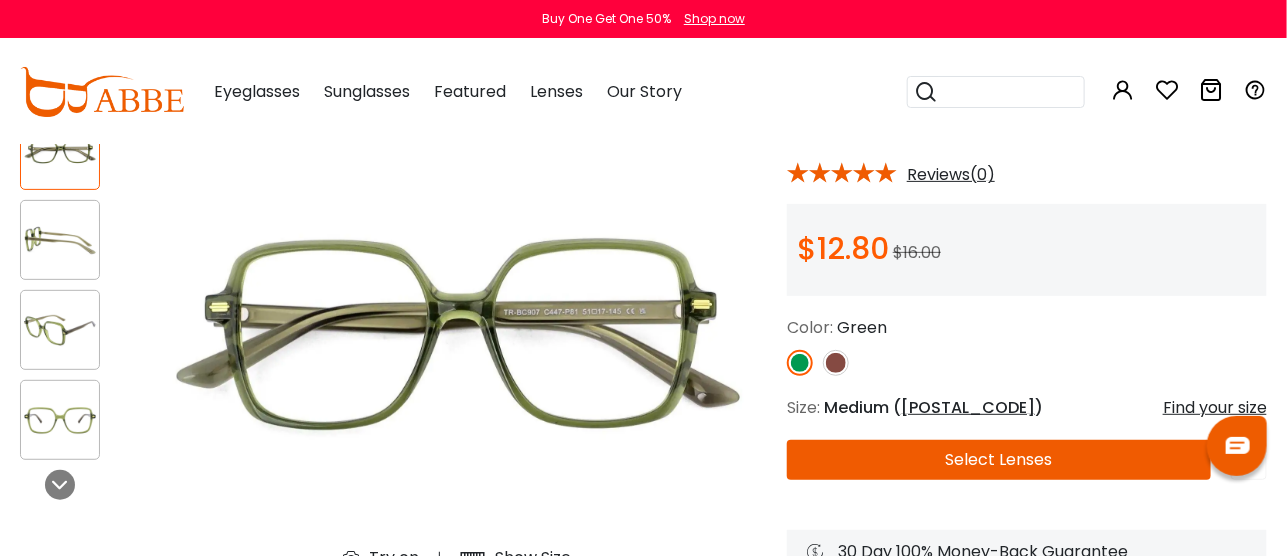 click at bounding box center (836, 363) 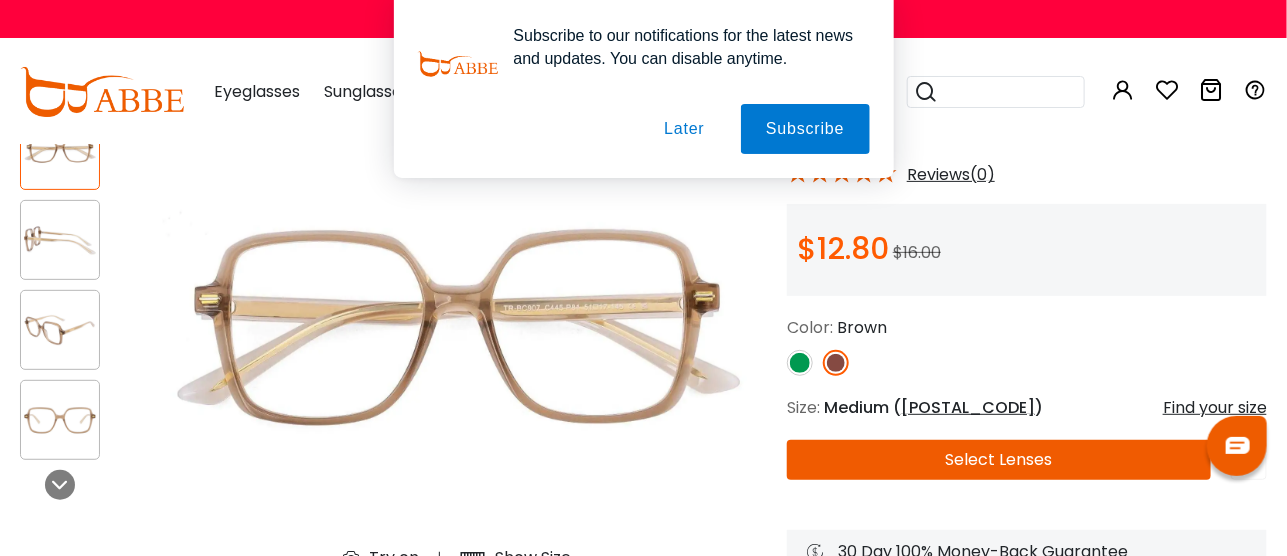 click at bounding box center (800, 363) 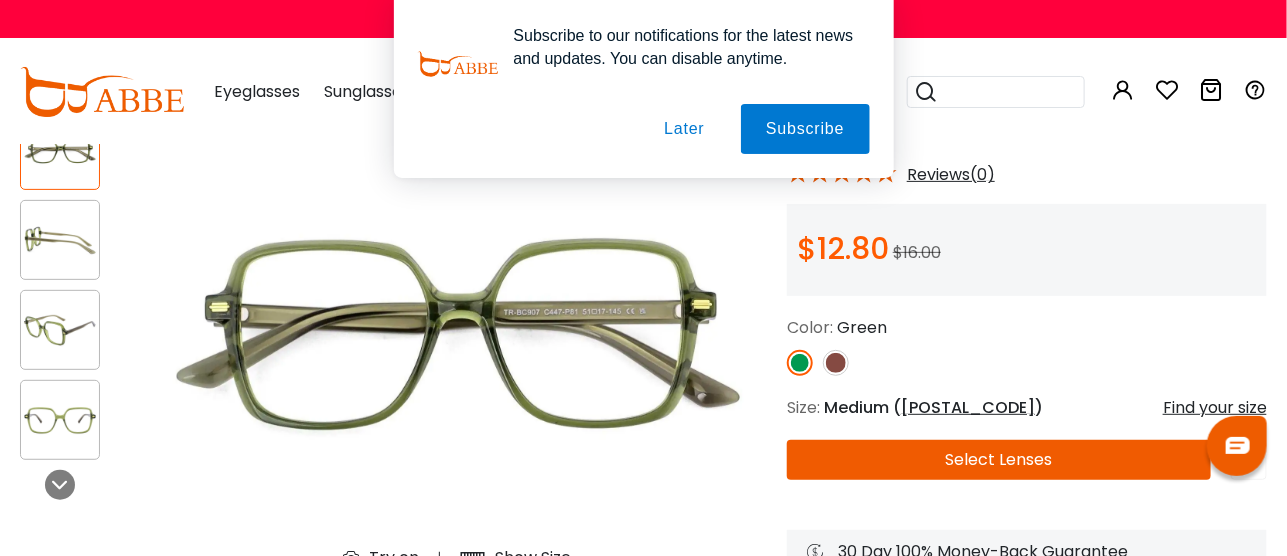 click on "Later" at bounding box center (0, 0) 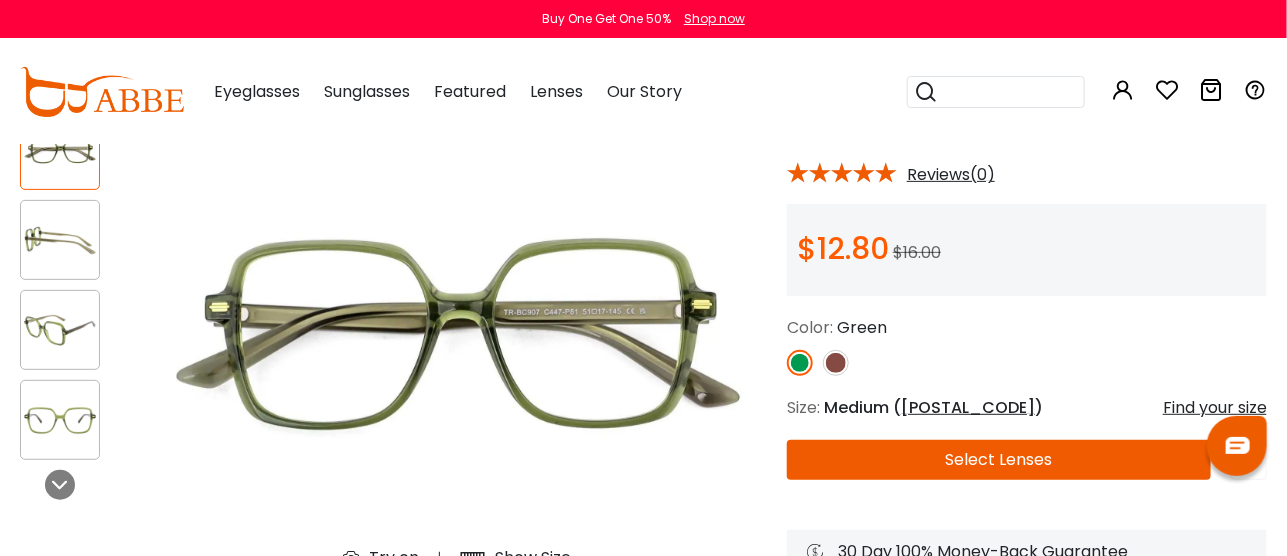 click at bounding box center [60, 240] 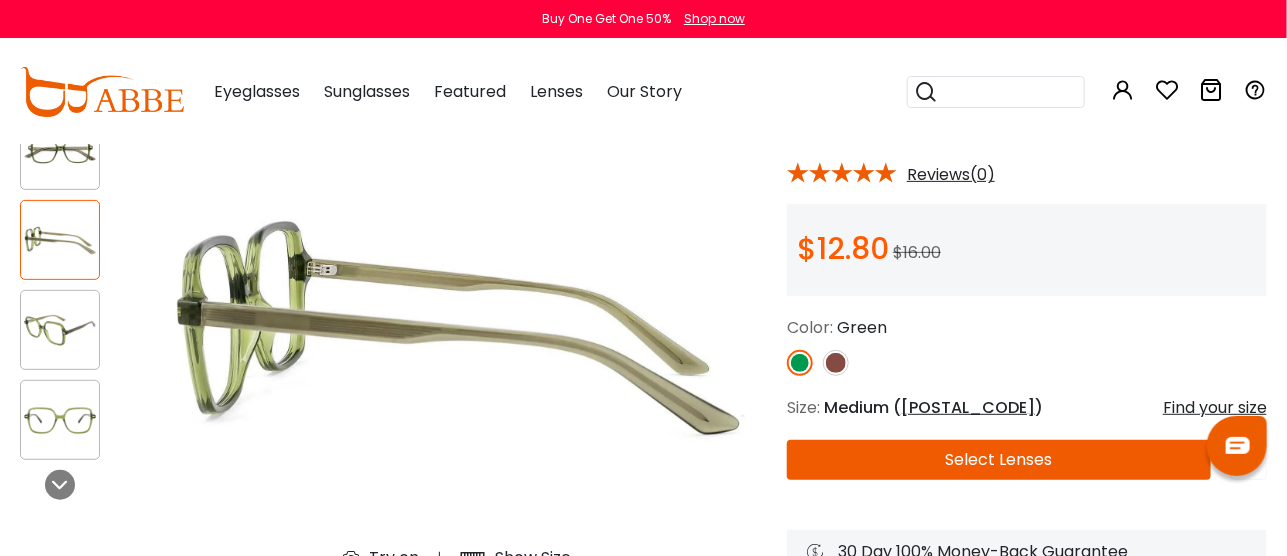 click at bounding box center [60, 330] 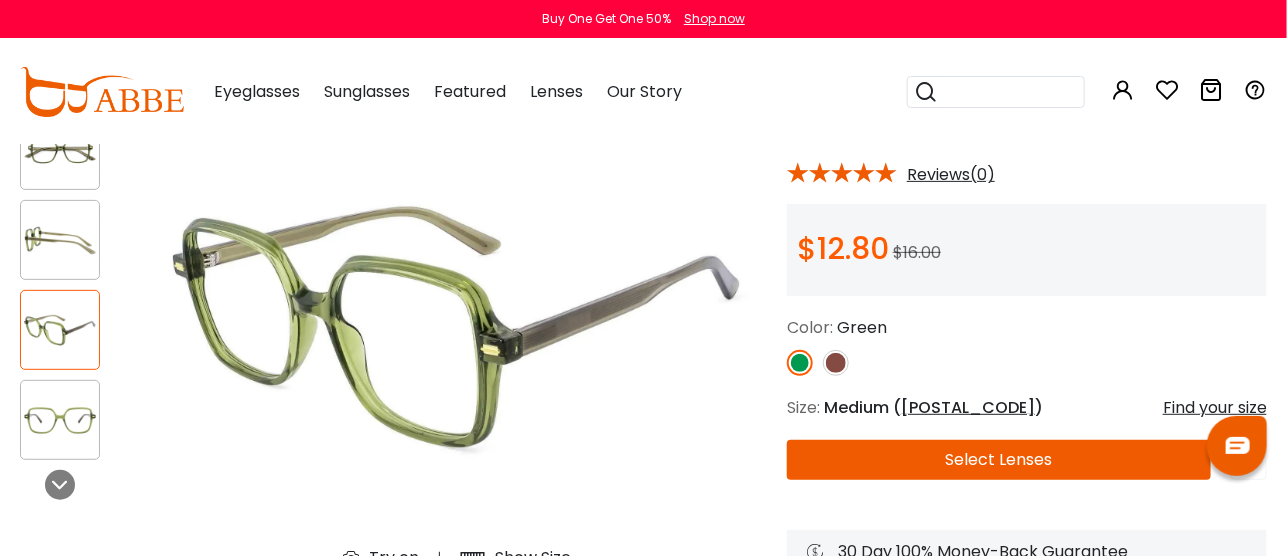 click at bounding box center (60, 420) 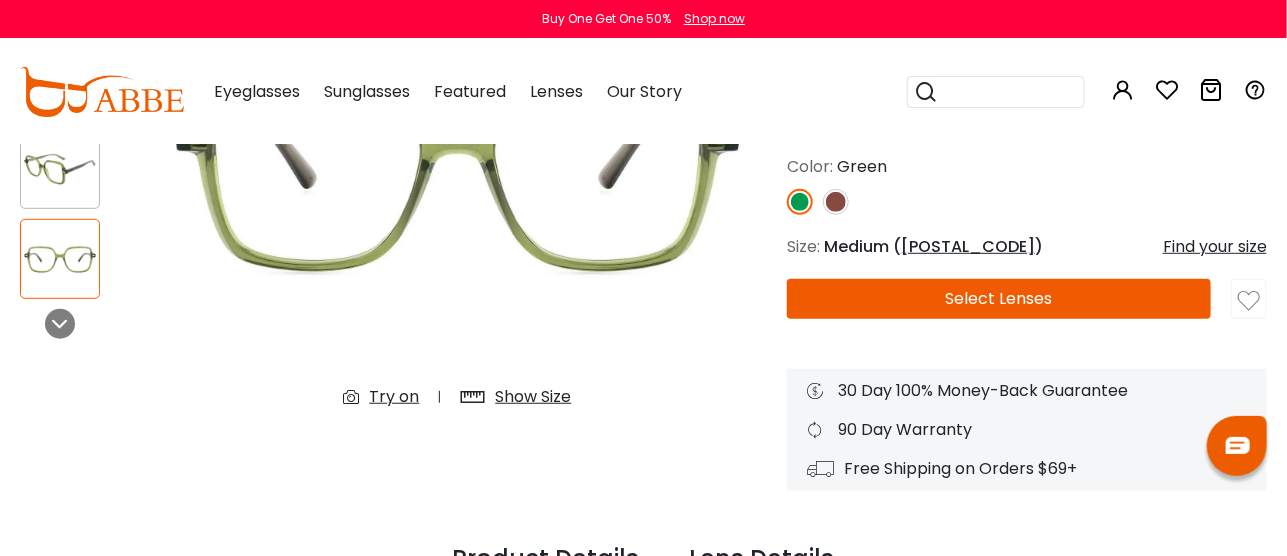 scroll, scrollTop: 322, scrollLeft: 0, axis: vertical 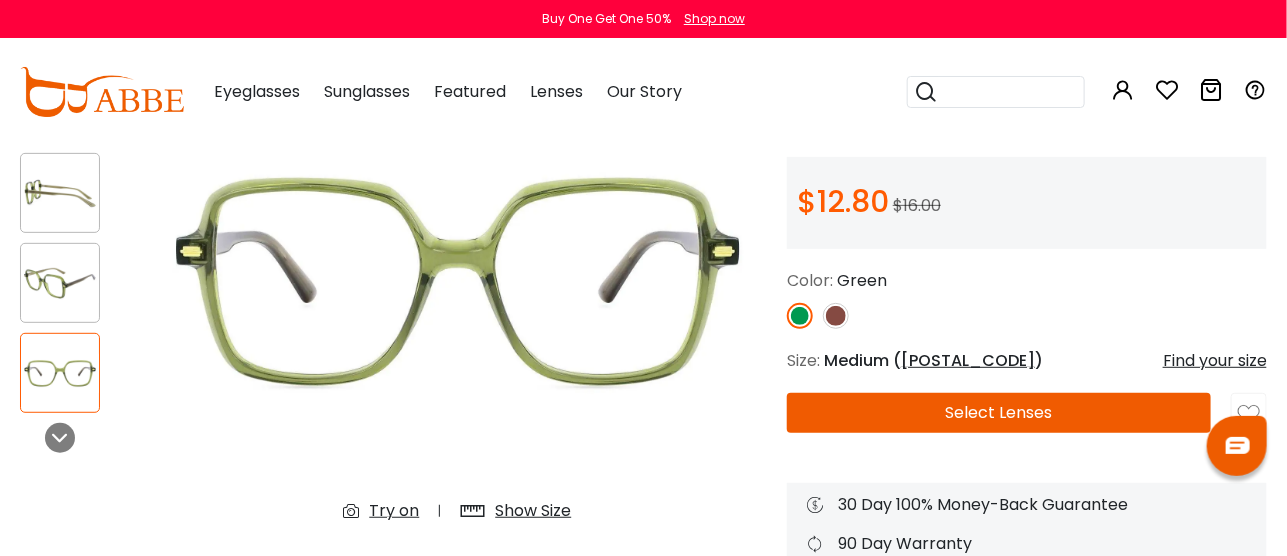 click on "Show Size" at bounding box center (533, 511) 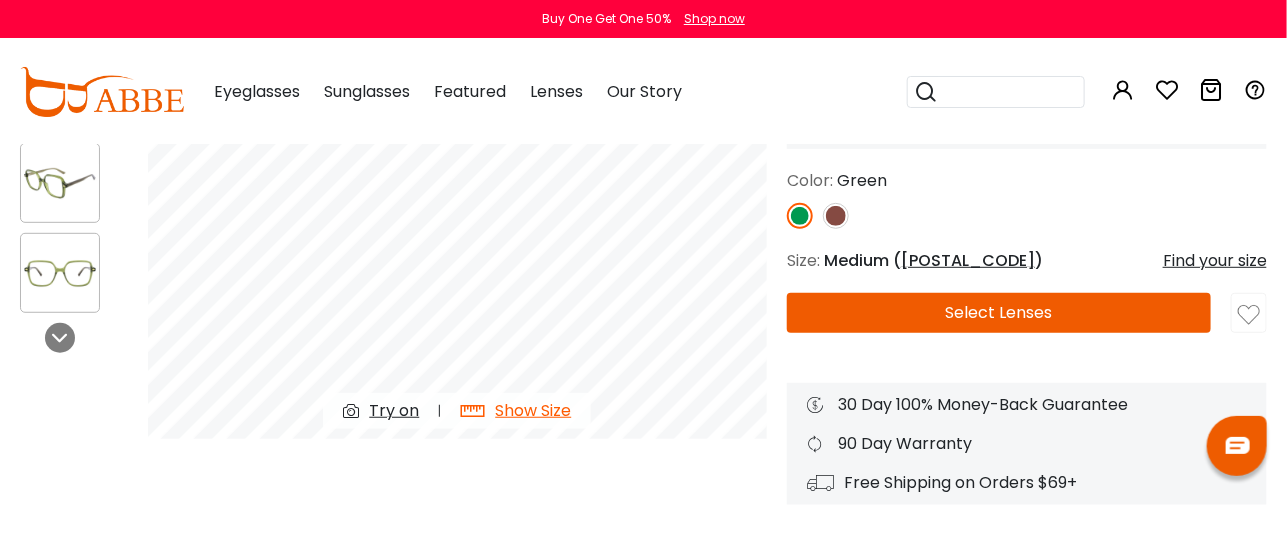 scroll, scrollTop: 347, scrollLeft: 0, axis: vertical 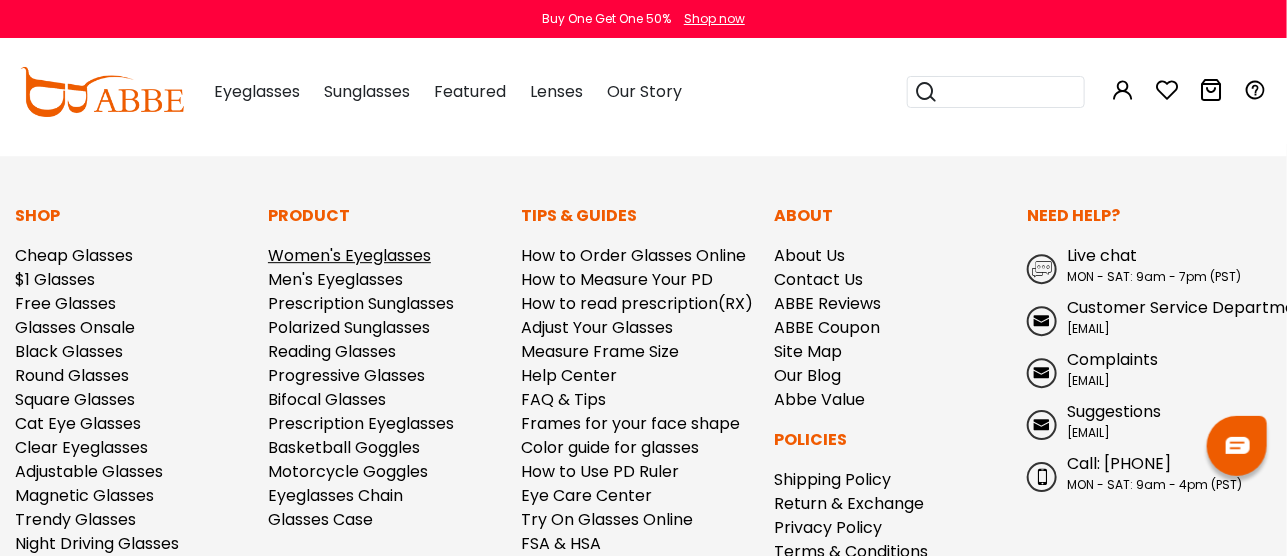 click on "Women's Eyeglasses" at bounding box center [349, 255] 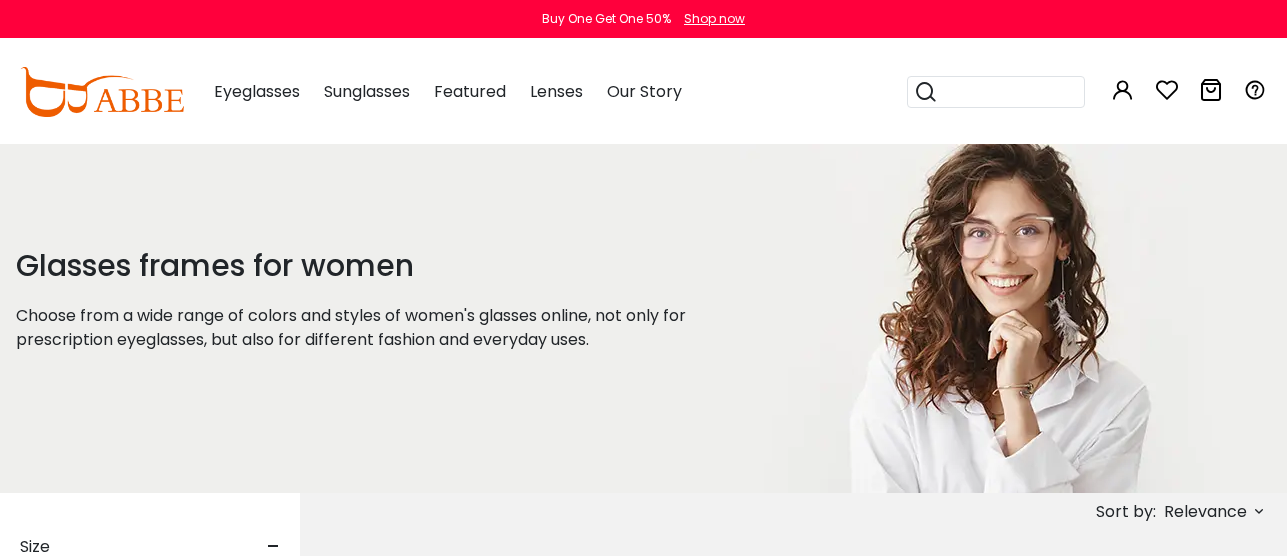 scroll, scrollTop: 0, scrollLeft: 0, axis: both 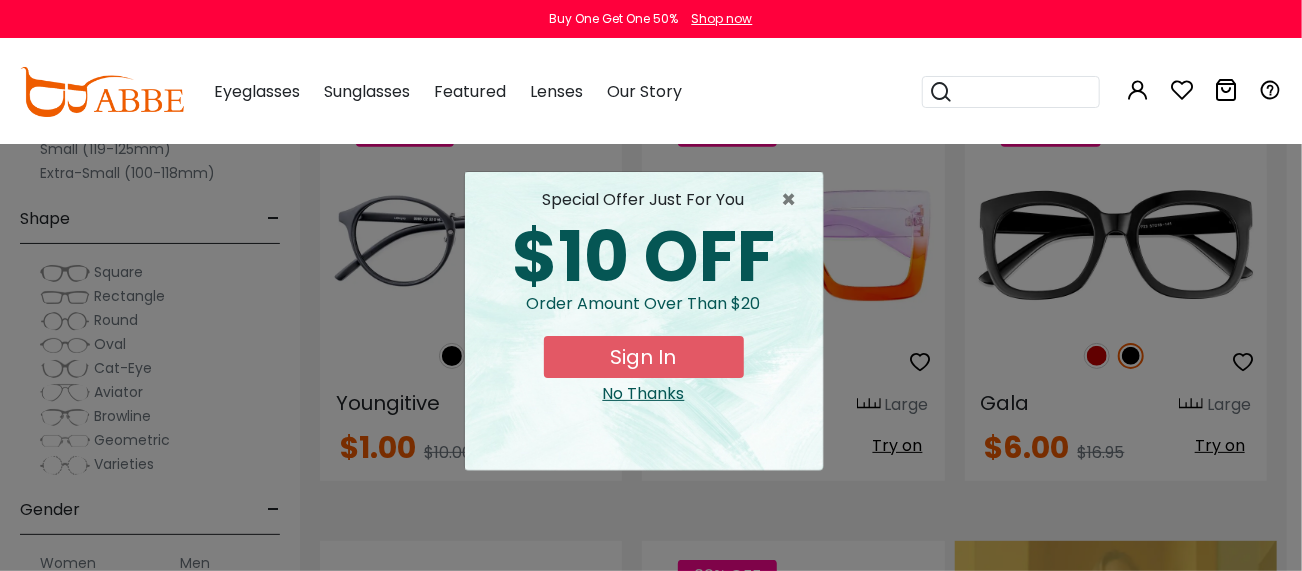 click on "Eyeglasses
Thanks for your subscription
Please use coupon code " NEWCOMER " to get high-quality frames for only $1 on your first order. We have a wide range of over 60 frames in stock to choose from.
Copy this coupon code by click the button below, or you can get this coupon code by checking your email laterly.
Copy
Buy One Get One 50%
Shop now
0 0" at bounding box center [651, 4999] 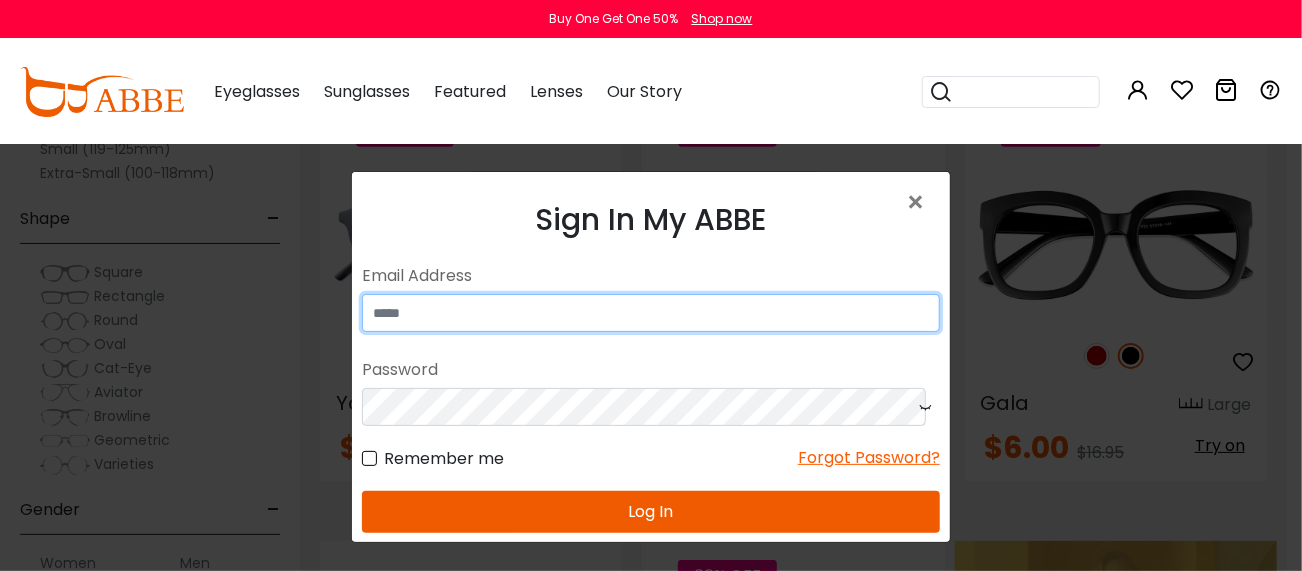click at bounding box center [650, 313] 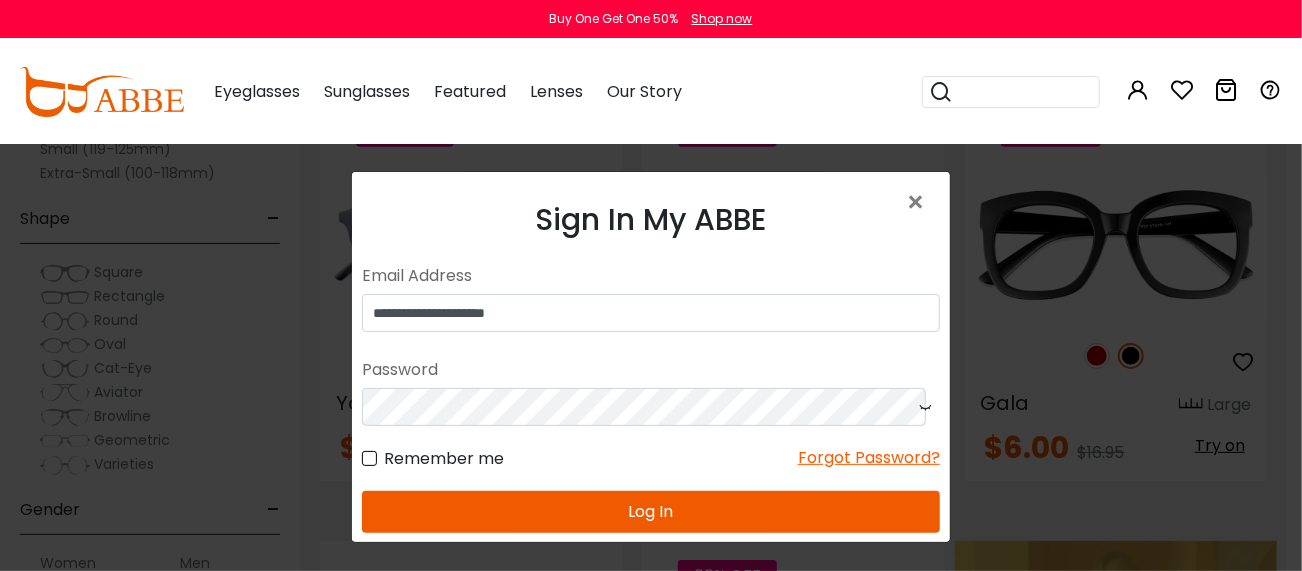 click on "Remember me" at bounding box center (432, 458) 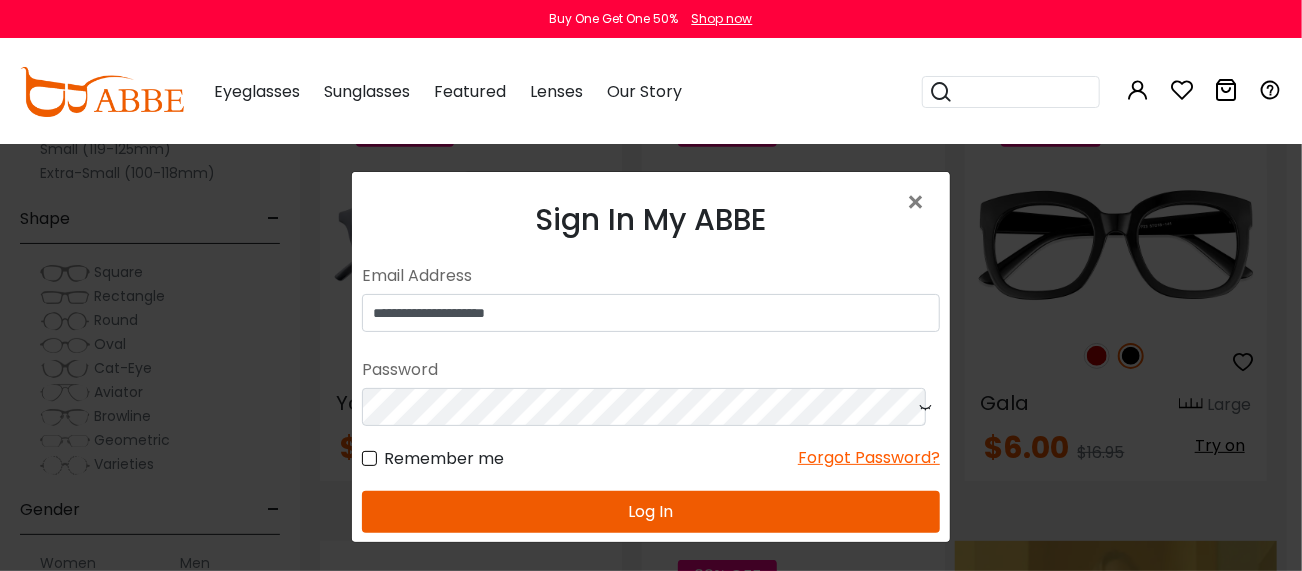 scroll, scrollTop: 93, scrollLeft: 0, axis: vertical 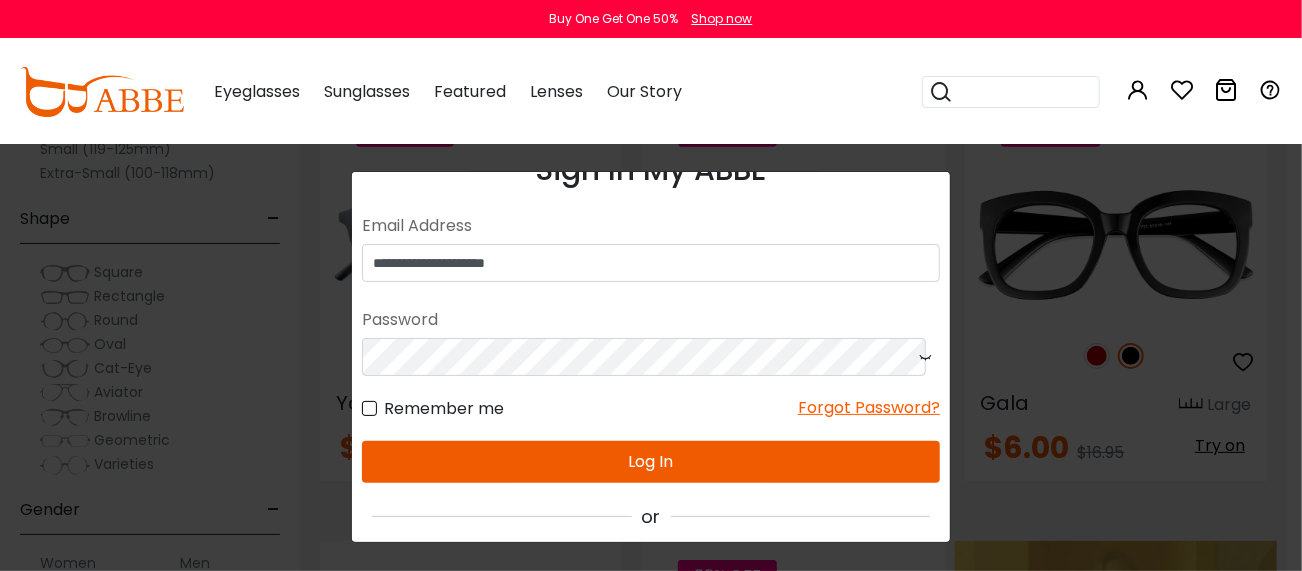 click on "Log In" at bounding box center (650, 462) 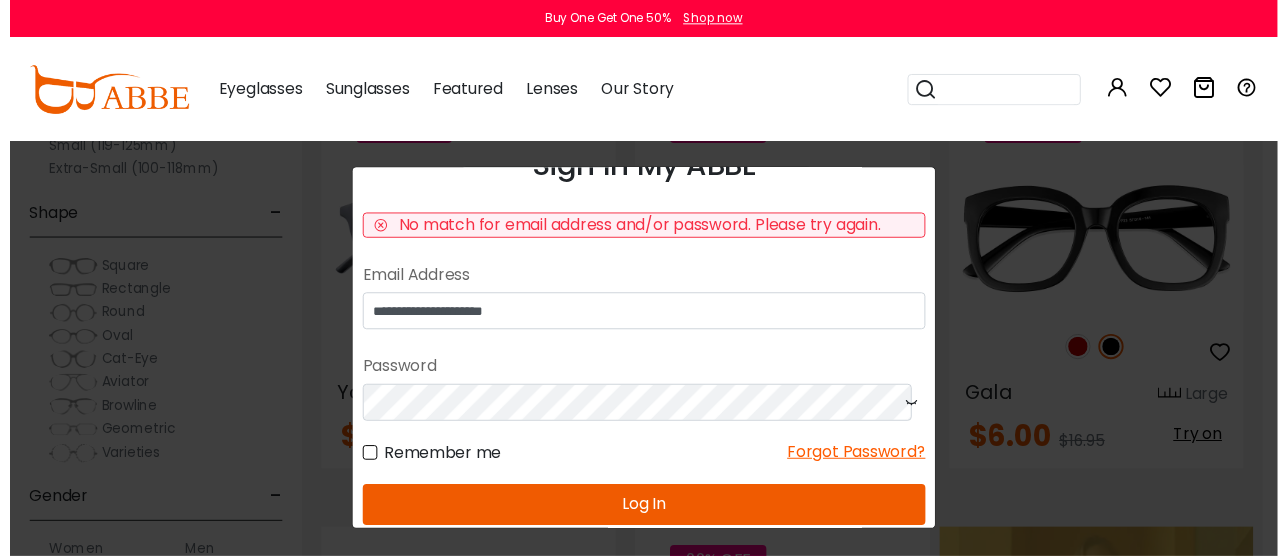 scroll, scrollTop: 0, scrollLeft: 0, axis: both 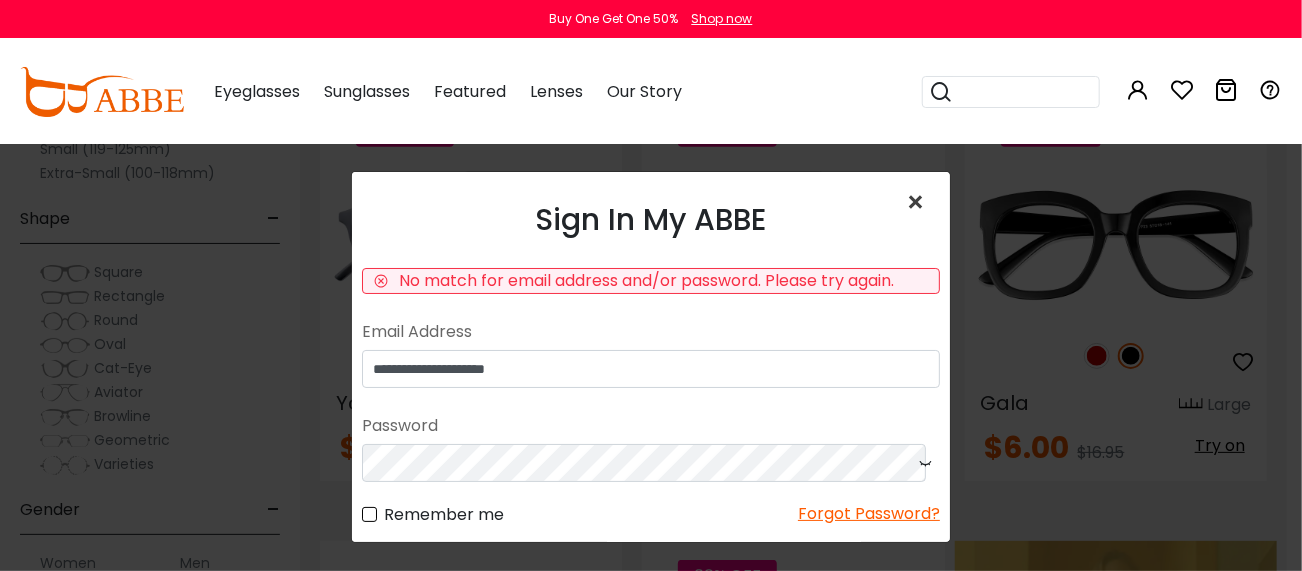 click on "×" at bounding box center [919, 202] 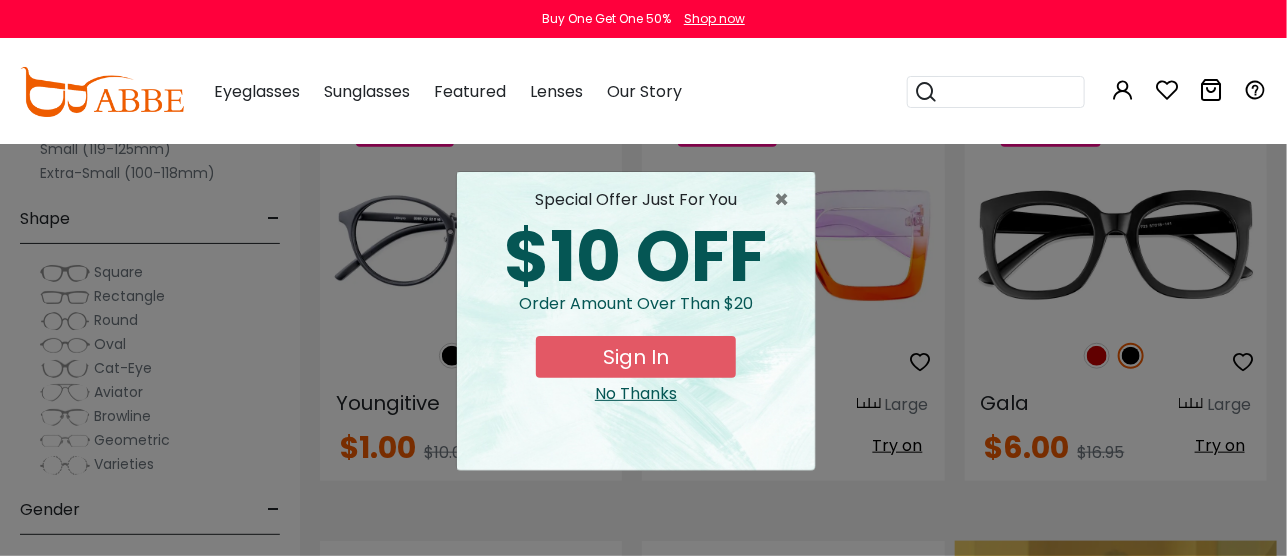 click on "Order amount over than $20" at bounding box center (636, 314) 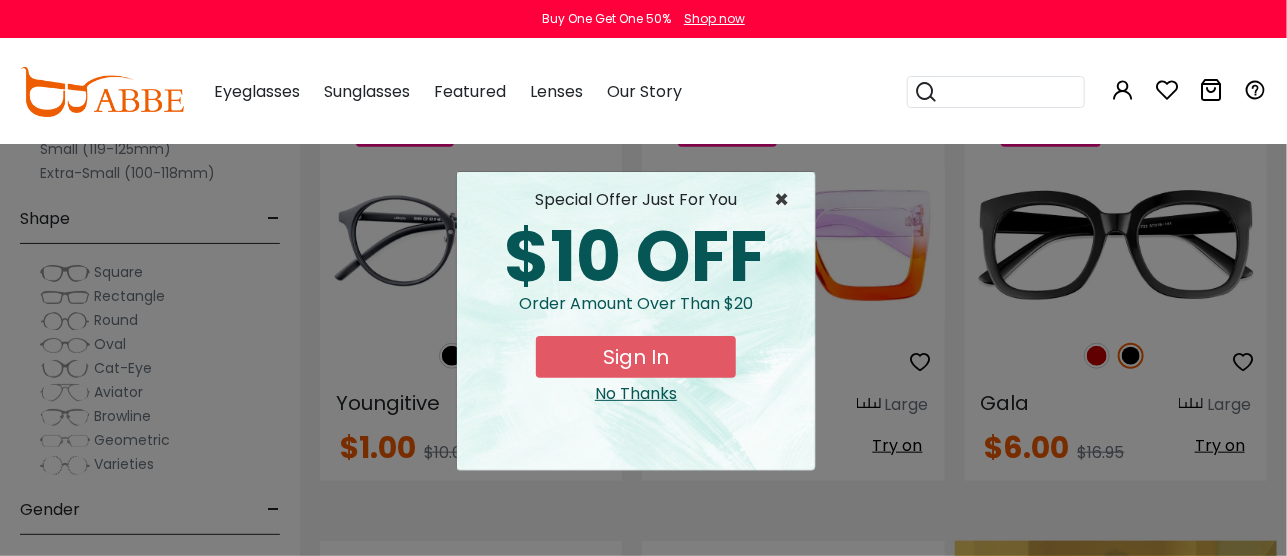 click on "×" at bounding box center (786, 200) 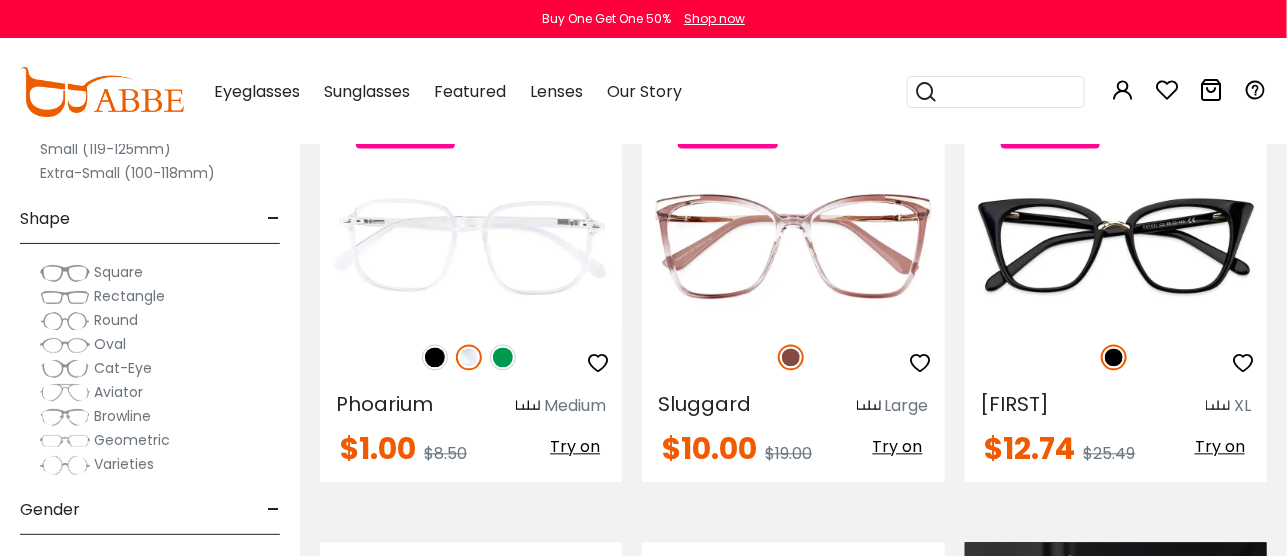 scroll, scrollTop: 1372, scrollLeft: 0, axis: vertical 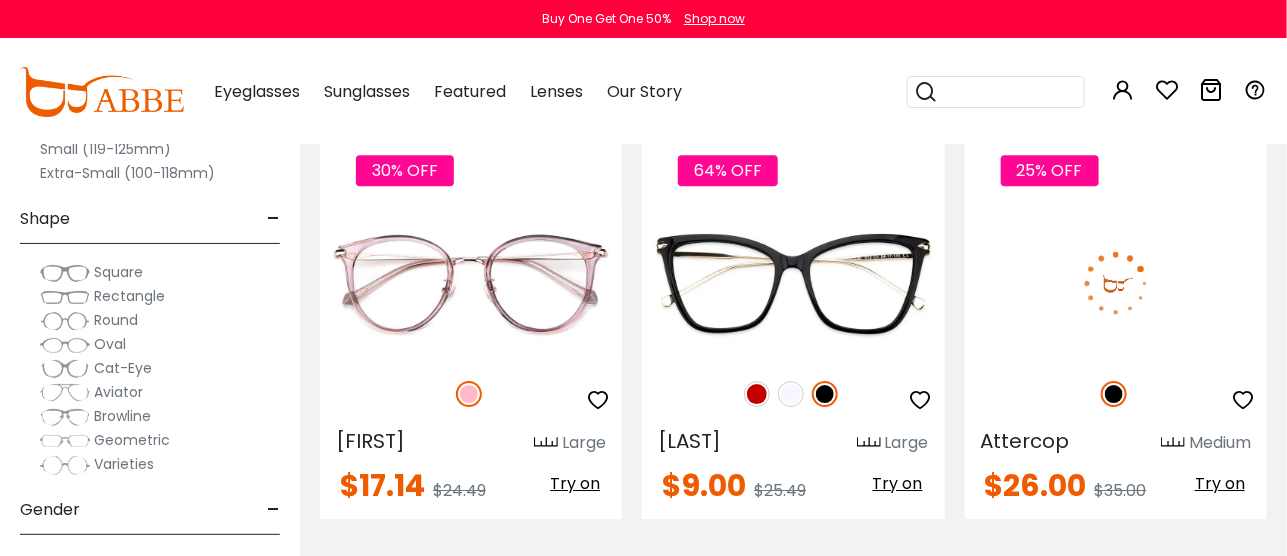 click on "Try on" at bounding box center (1220, 483) 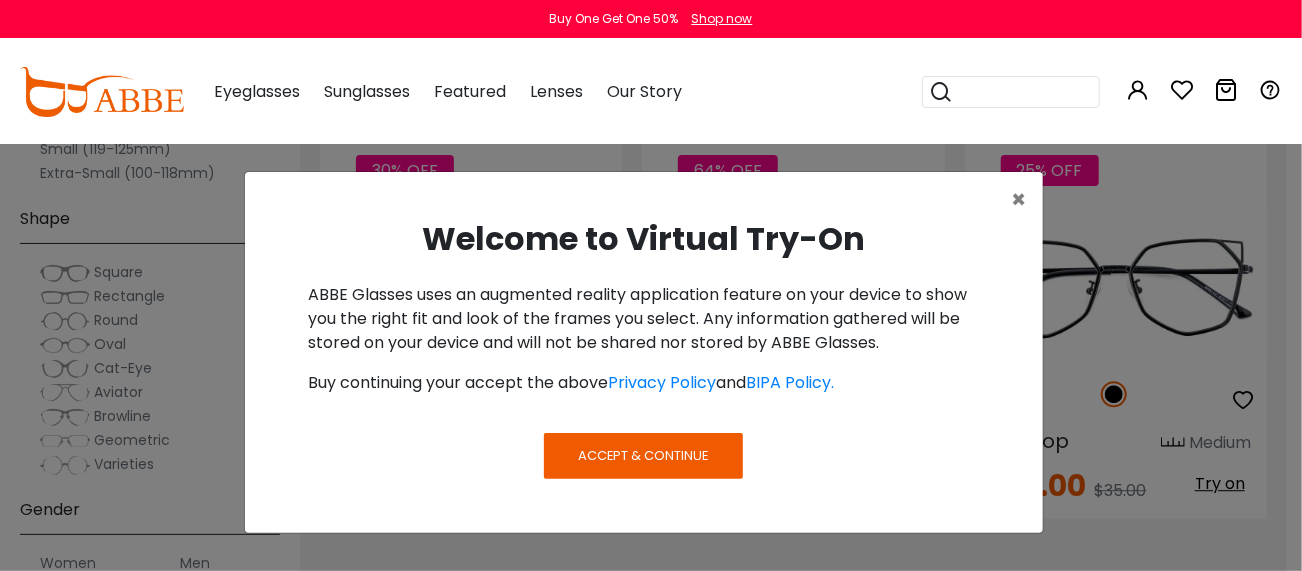 click on "Accept & Continue" at bounding box center (644, 455) 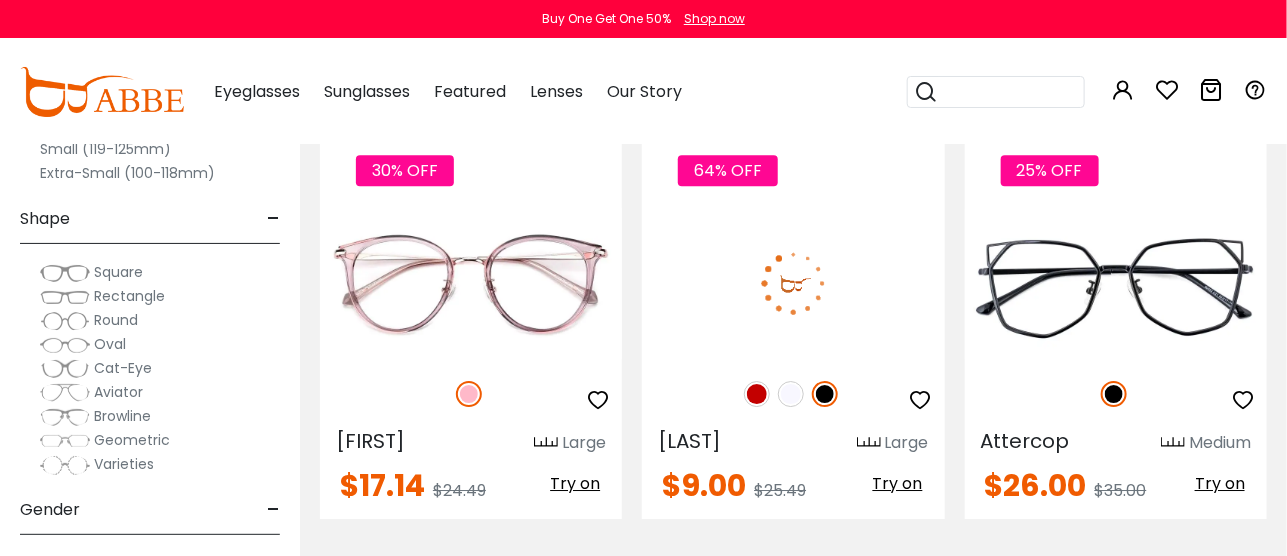 click at bounding box center (793, 283) 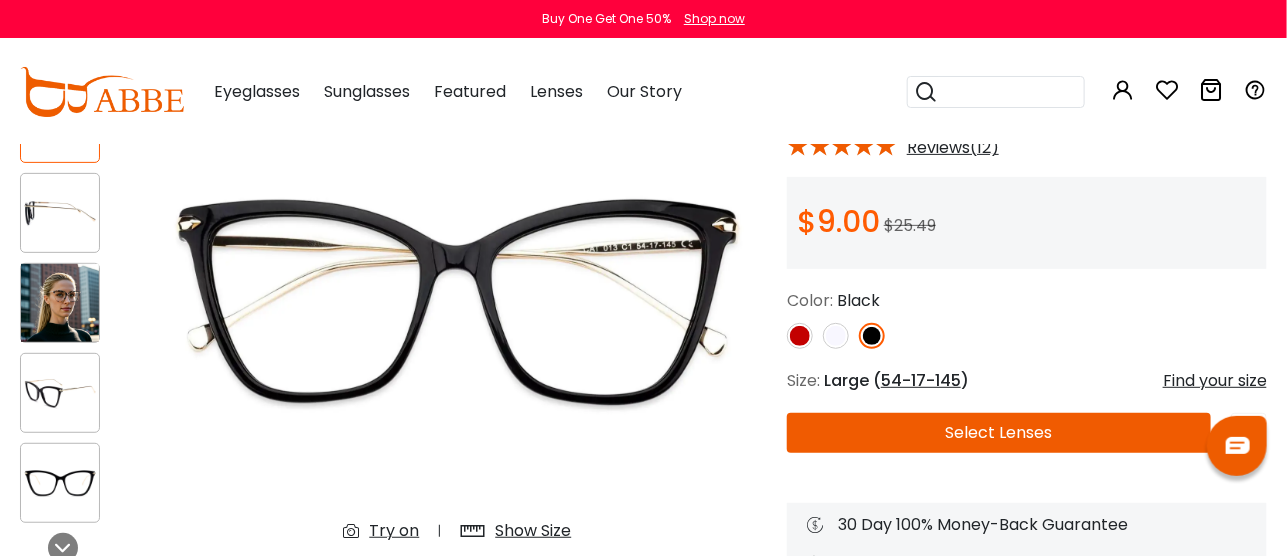 scroll, scrollTop: 0, scrollLeft: 0, axis: both 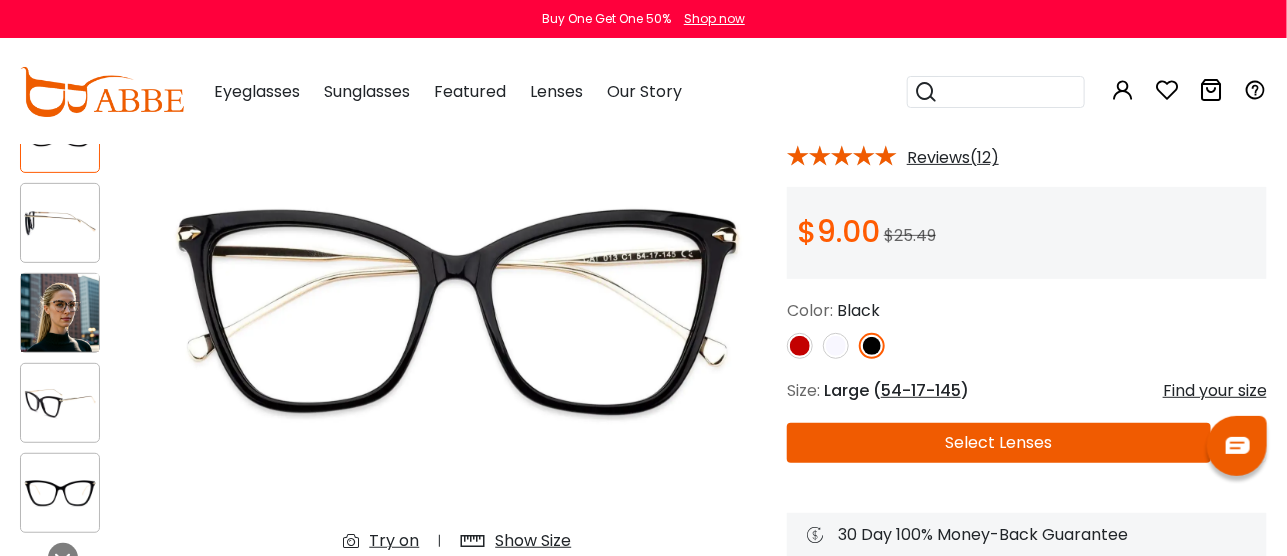 click at bounding box center [60, 313] 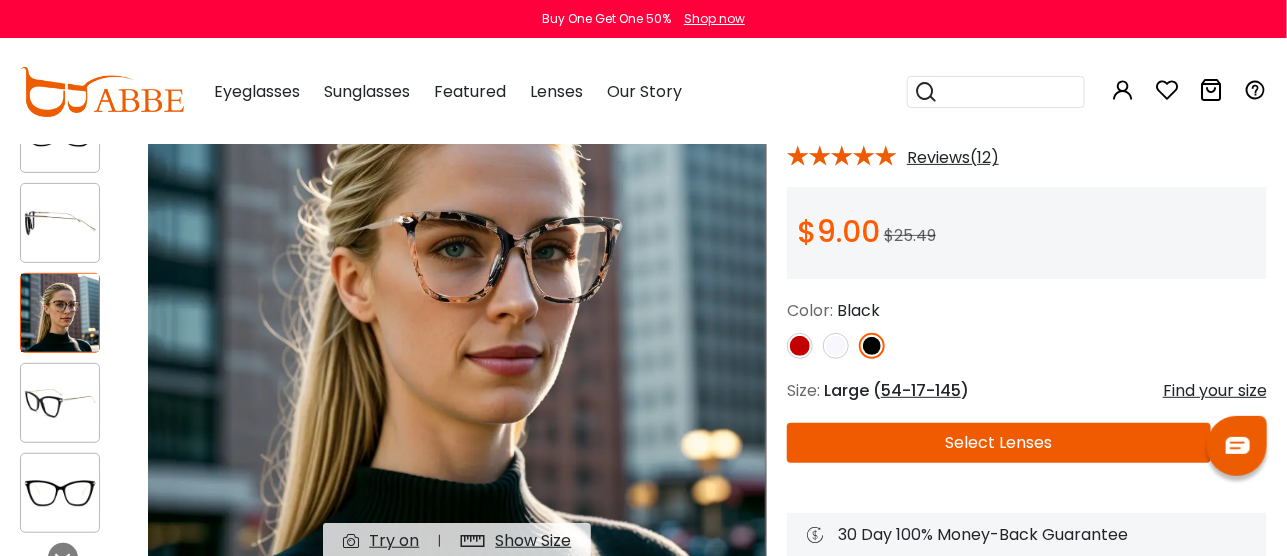 click at bounding box center (60, 493) 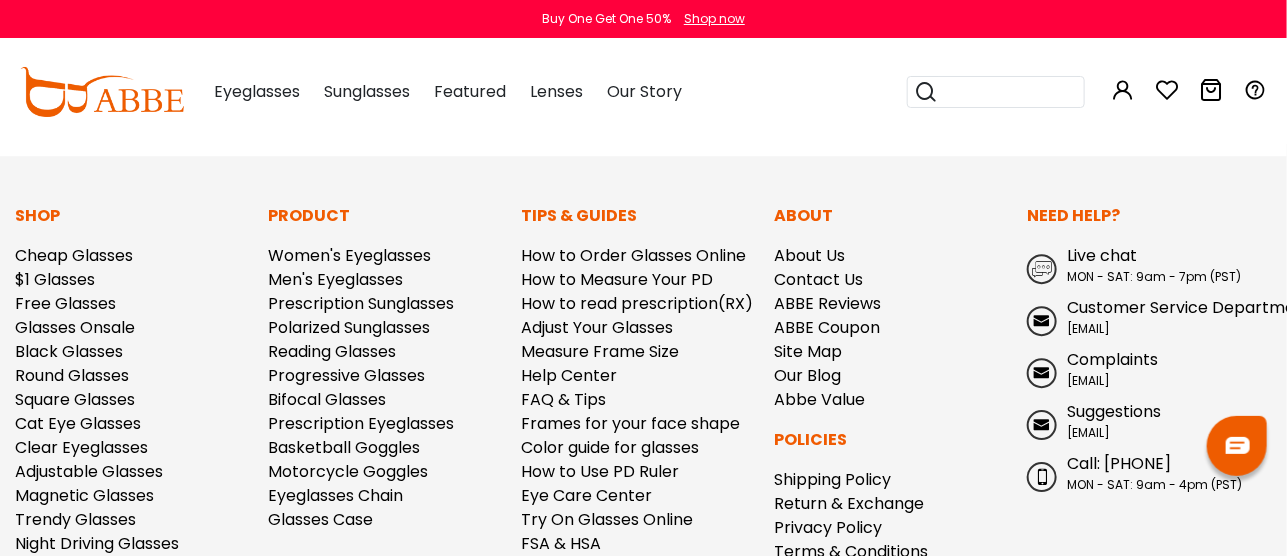 scroll, scrollTop: 0, scrollLeft: 0, axis: both 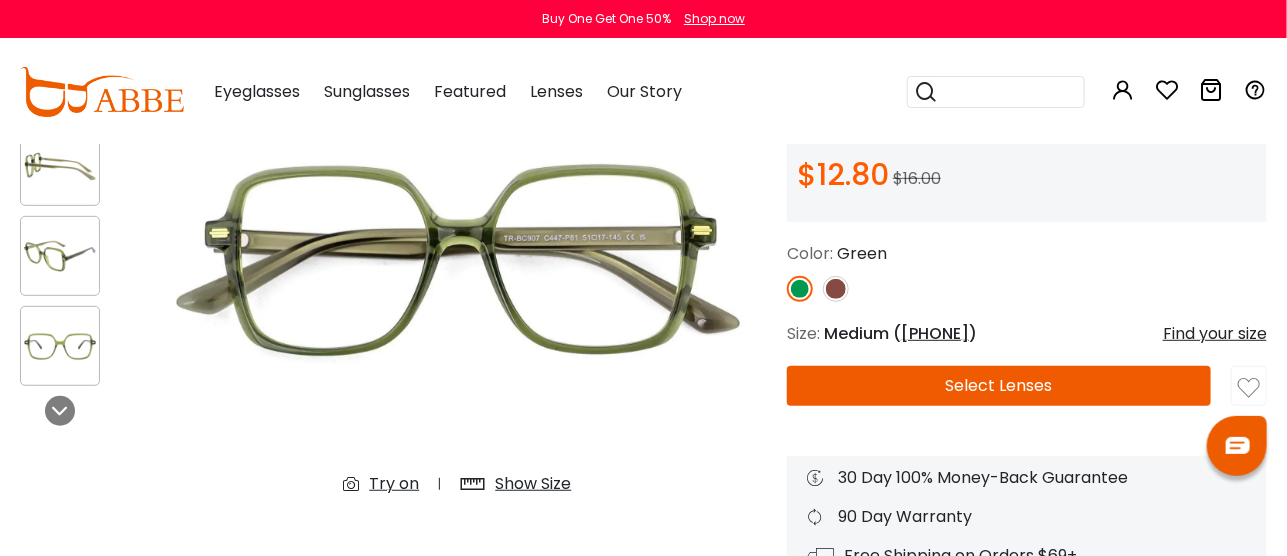 click on "Select Lenses" at bounding box center (999, 386) 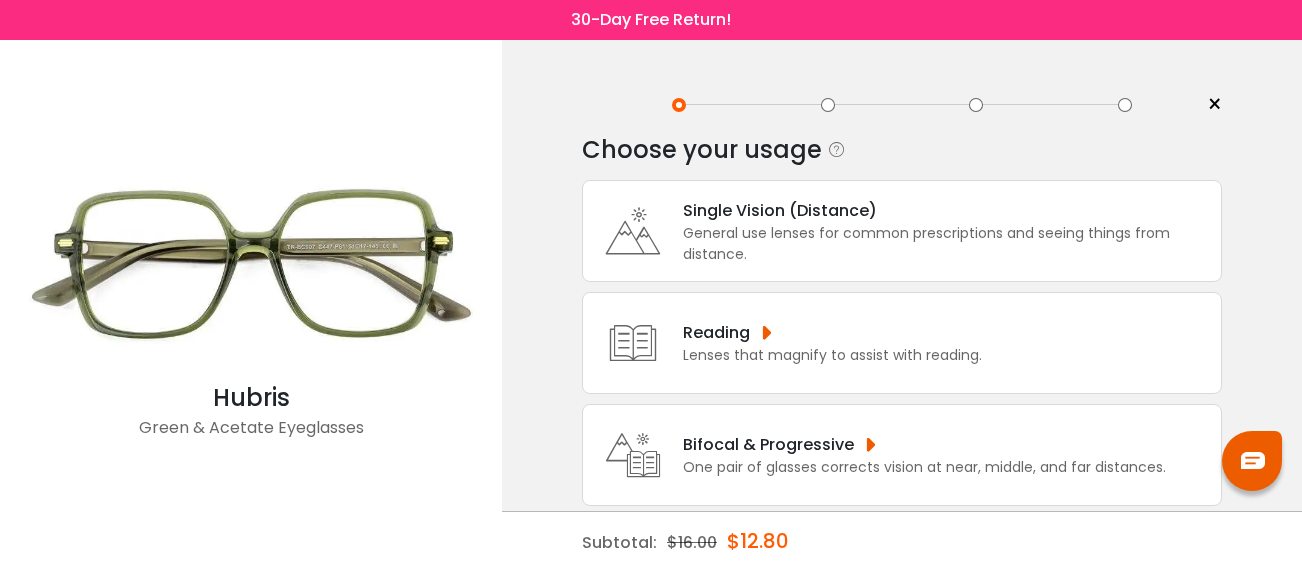 scroll, scrollTop: 0, scrollLeft: 0, axis: both 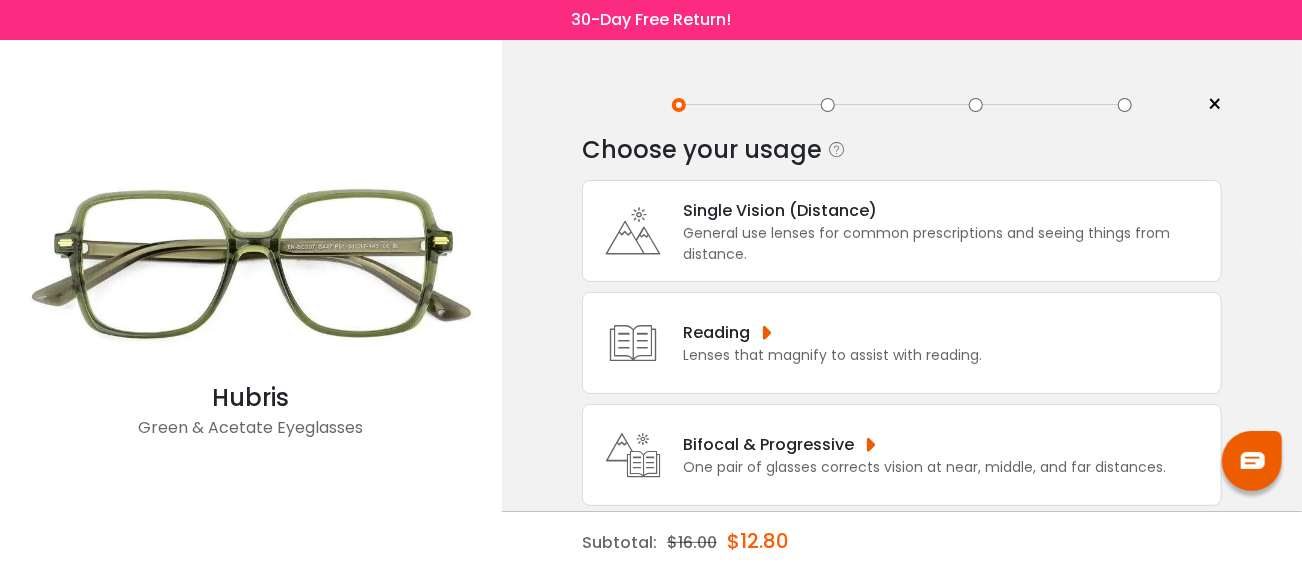 click on "Bifocal & Progressive" at bounding box center (924, 444) 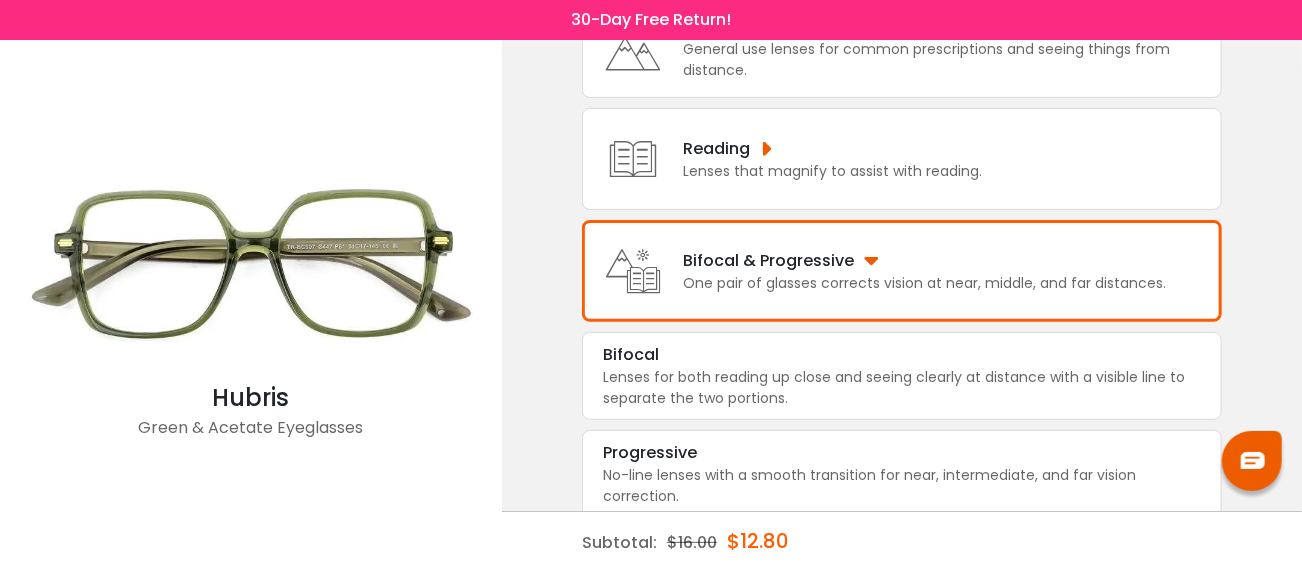 scroll, scrollTop: 197, scrollLeft: 0, axis: vertical 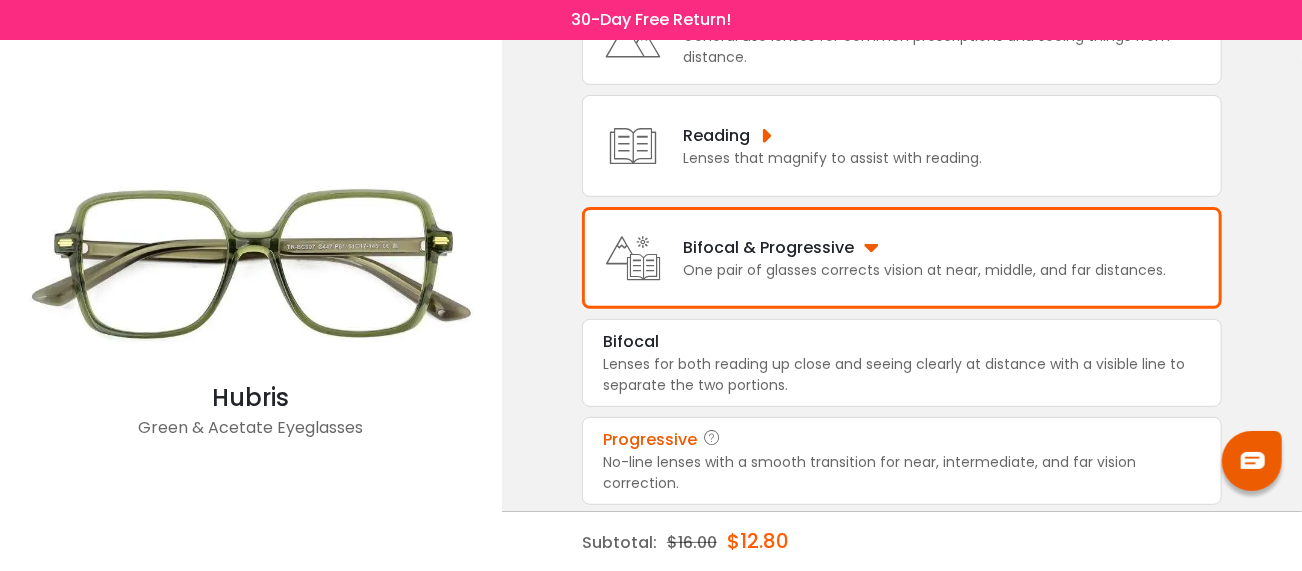 click on "No-line lenses with a smooth transition for near, intermediate, and far vision correction." at bounding box center [902, 473] 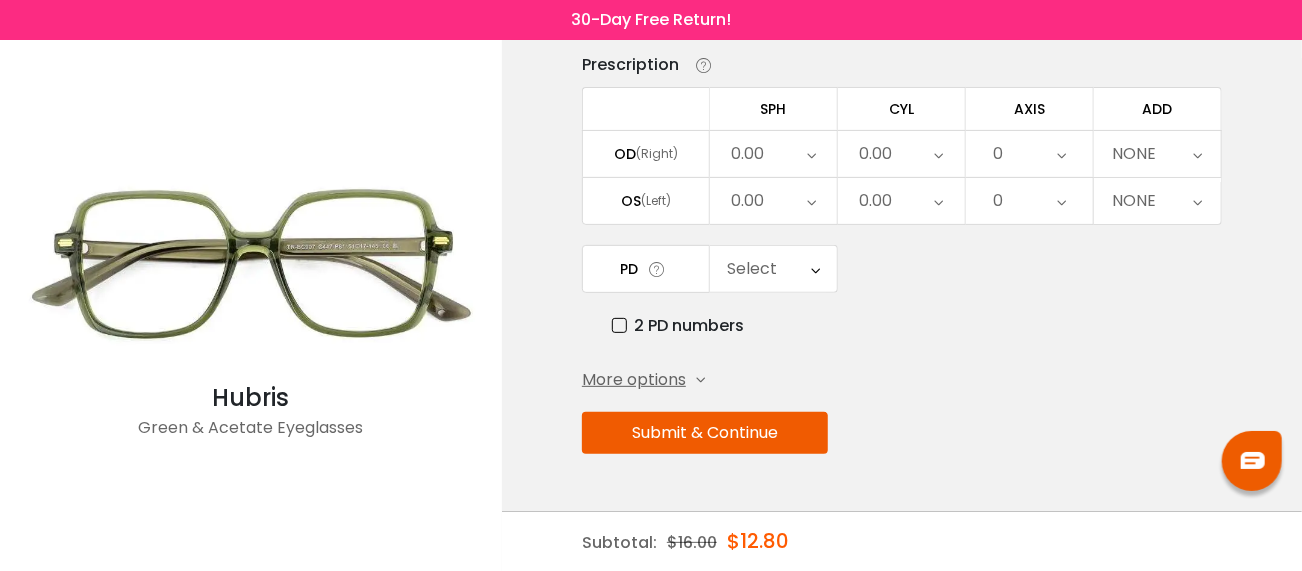 scroll, scrollTop: 174, scrollLeft: 0, axis: vertical 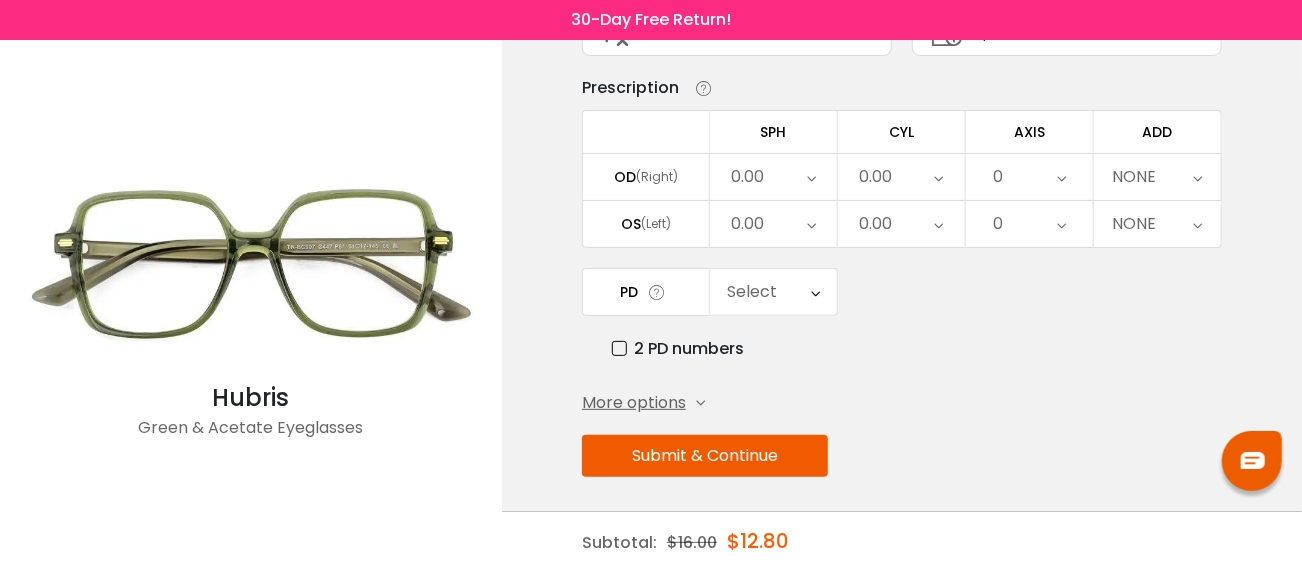 click on "Enter your prescription
SPH (Sphere)
Lens strength needed to correct your vision. Negative (-) means nearsighted, Positive (+) means farsighted.
CYL (Cylinder) & Axis
The degree of astigmatism in your eyes,  as well as an axis number that indicates the orientation of the astigmatism.
ADD (Addition)
ADD stands for the additional correction that you need for reading. It’s used for bifocal or progressive lenses and readers.
Prism
Prism is used to correct diplopia (double vision). A prism bends light to align your vision so only a single image is seen.
Vertical Prism
Vertical prism correction is for vertical eye misalignments & prescribed upwards in one eye and downwards in the other.
Horizontal Prism
Horizontal prism correction is for lateral eye misalignments & prescribed in the same direction for both eyes.
Choose Sign In" at bounding box center [902, 261] 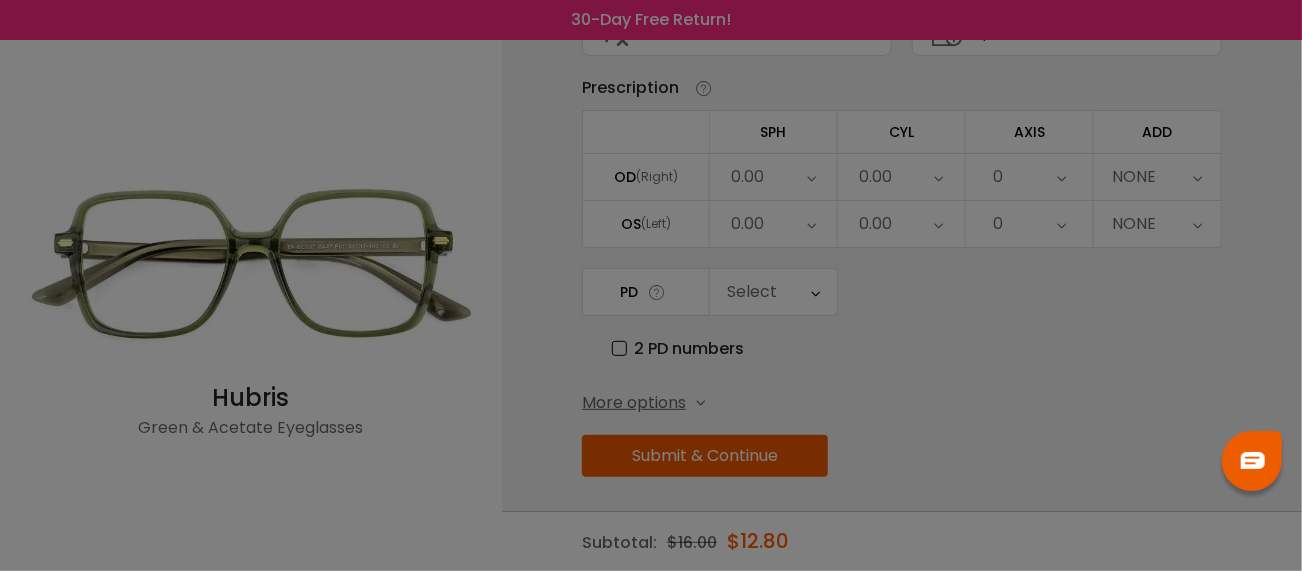 scroll, scrollTop: 0, scrollLeft: 0, axis: both 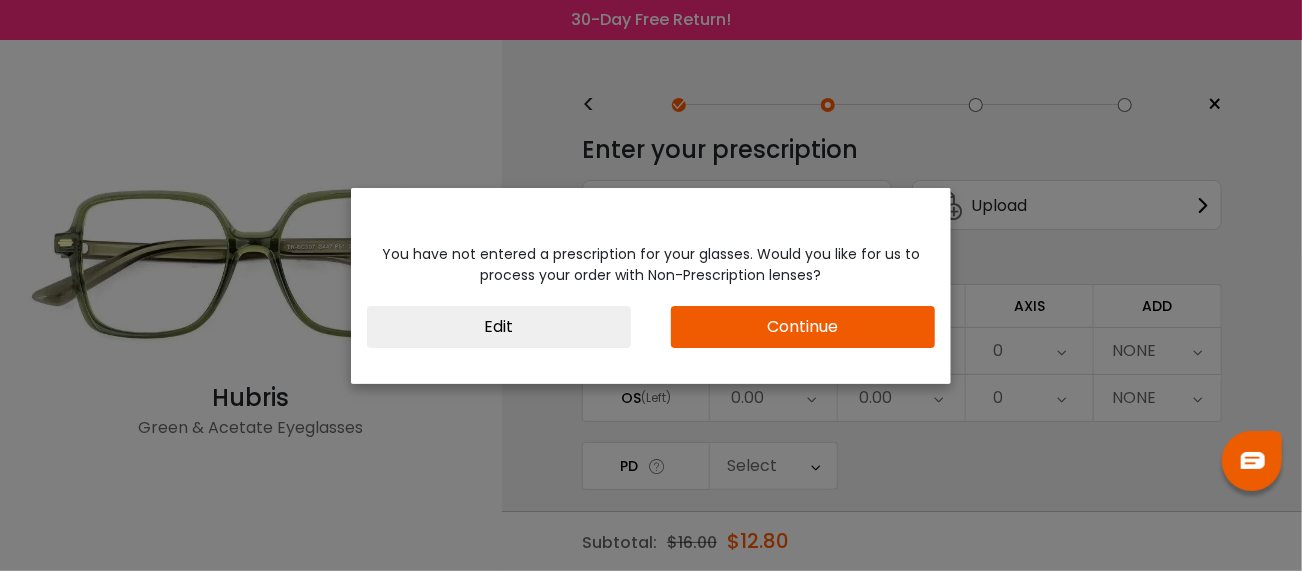 click on "Edit" at bounding box center (499, 327) 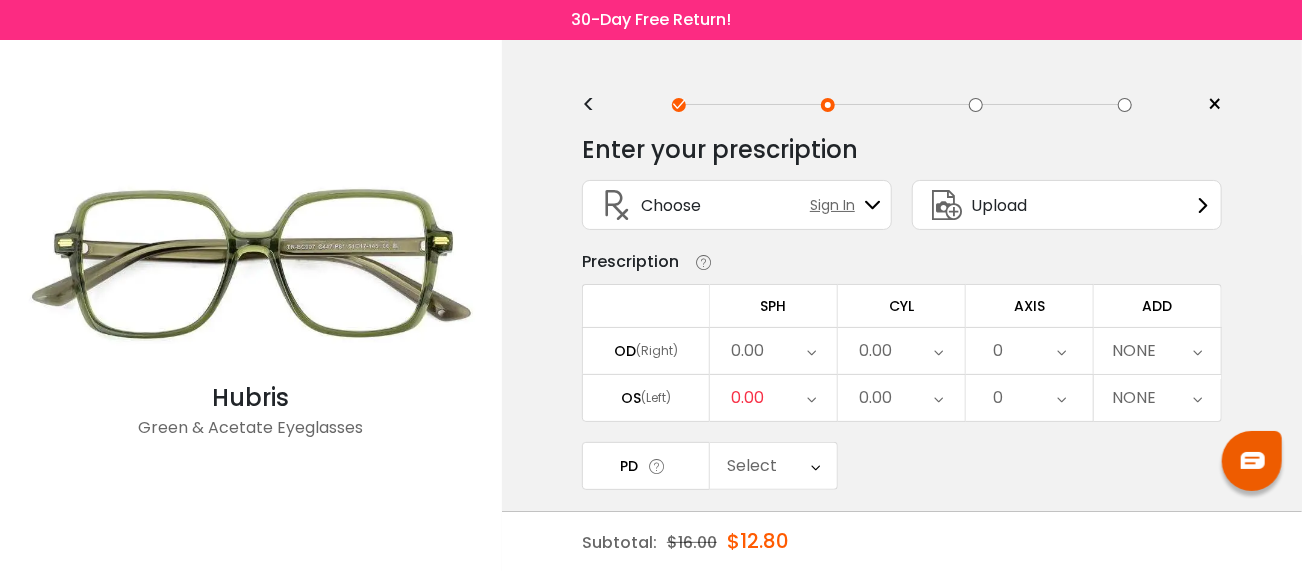 click on "0.00" at bounding box center (747, 351) 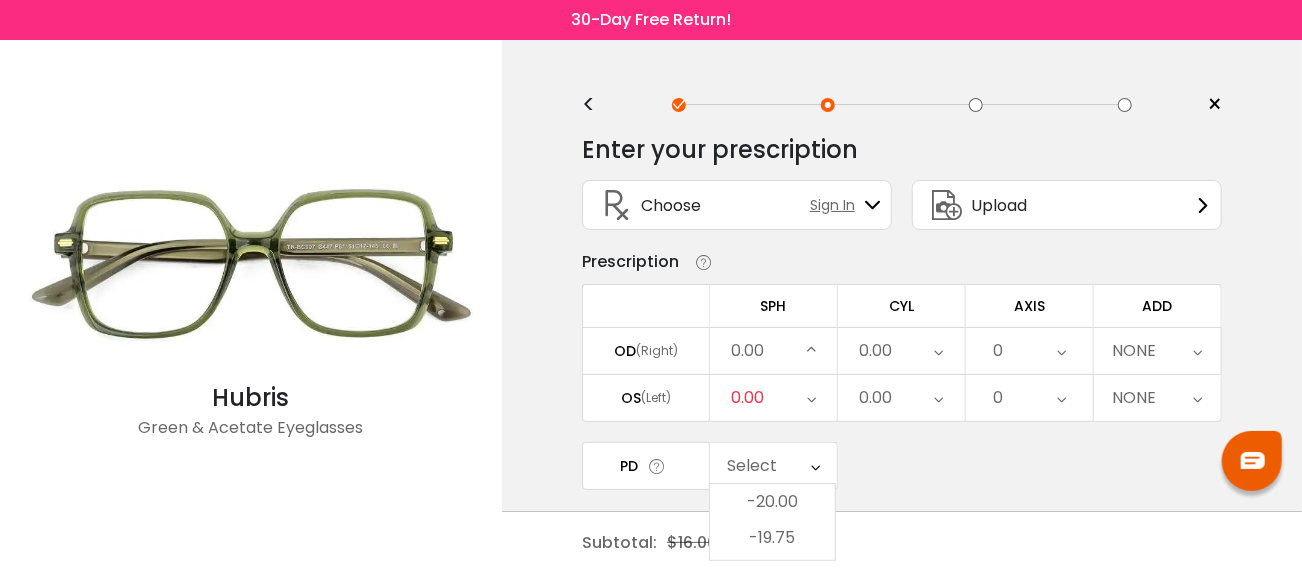 scroll, scrollTop: 2749, scrollLeft: 0, axis: vertical 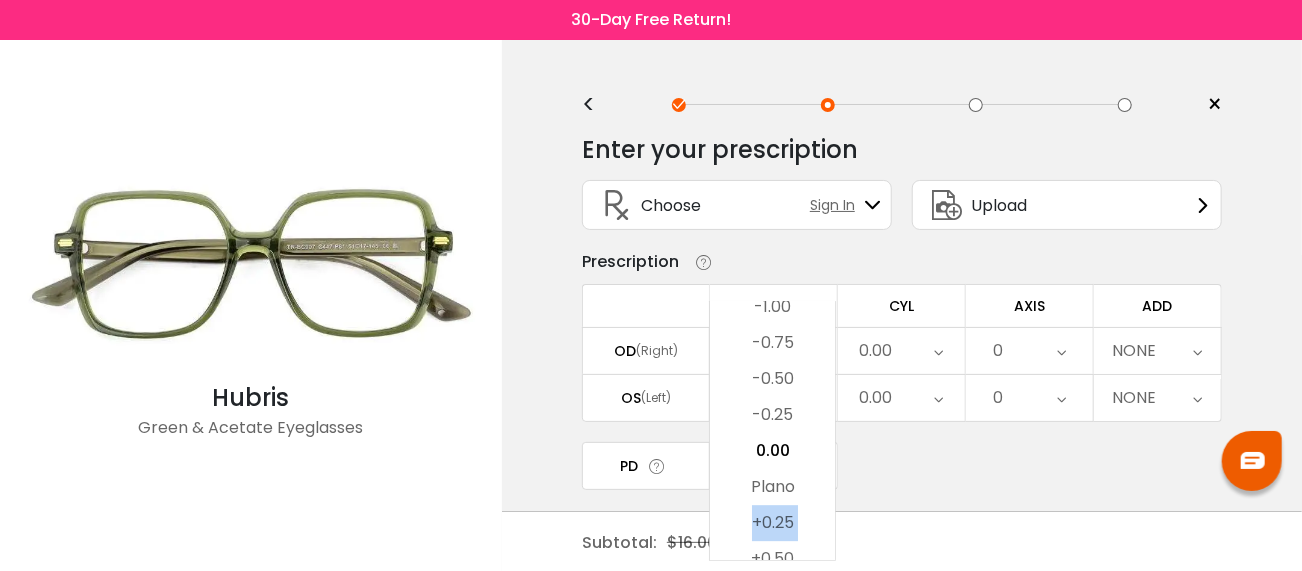 click on "-20.00
-19.75
-19.50
-19.25
-19.00
-18.75
-18.50
-18.25
-18.00
-17.75
-17.50
-17.25
-17.00
-16.75
-16.50
-16.25
-16.00
-15.75
-15.50
-15.25
-15.00
-14.75
-14.50
-14.25
-14.00
-13.75
-13.50
-13.25
-13.00
-12.75
-12.50
-12.25
-12.00
-11.75
-11.50 -11.25" at bounding box center [772, 469] 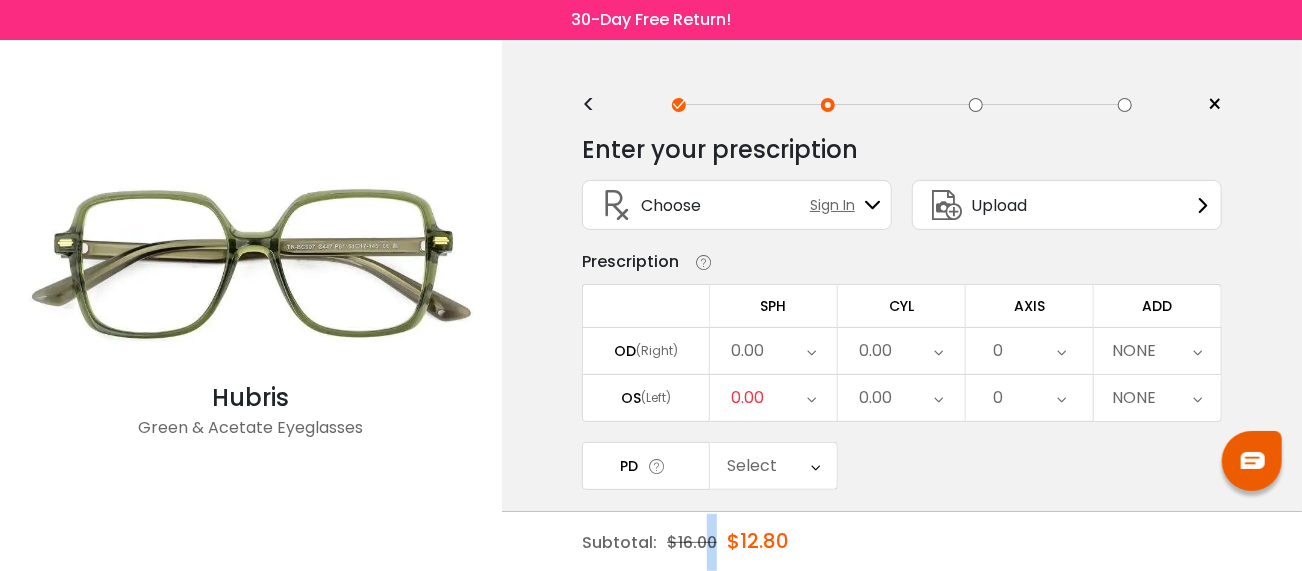 drag, startPoint x: 713, startPoint y: 521, endPoint x: 699, endPoint y: 522, distance: 14.035668 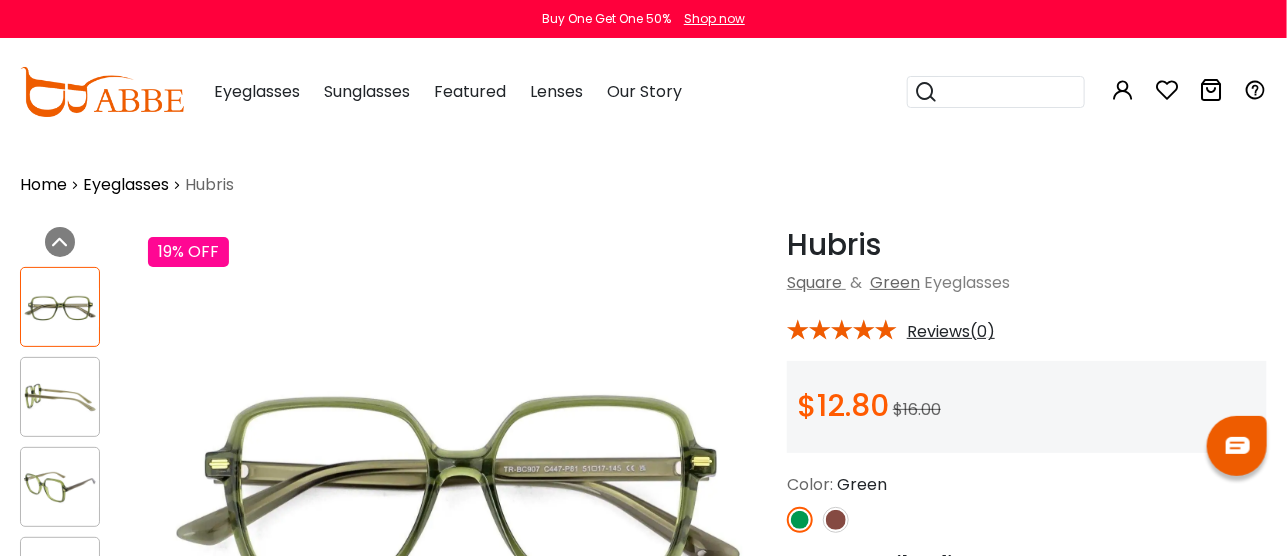 scroll, scrollTop: 0, scrollLeft: 0, axis: both 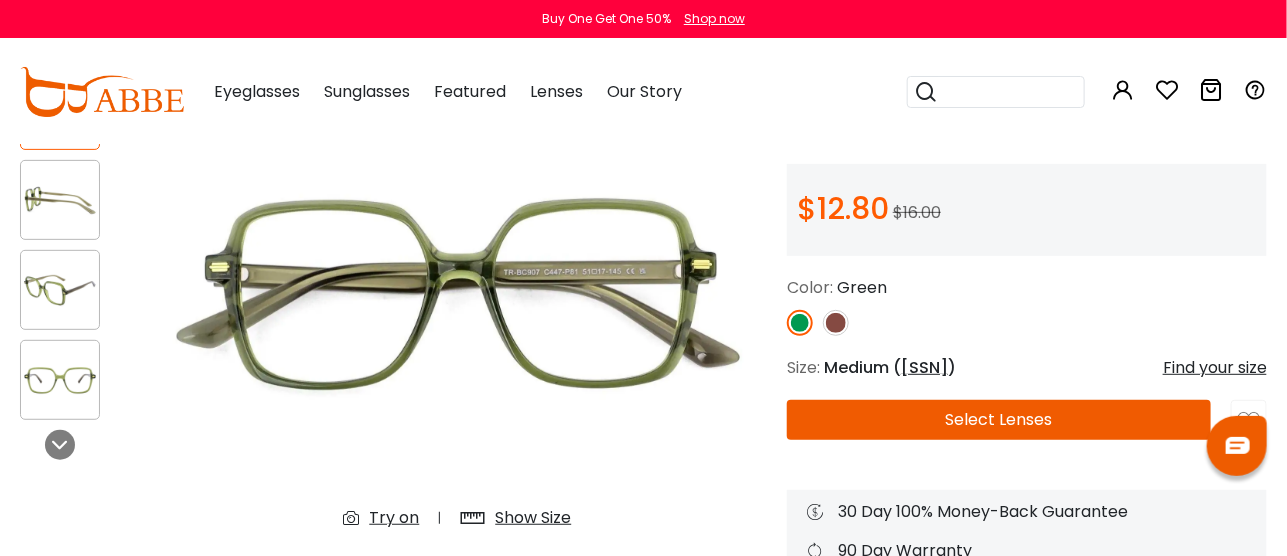 click on "Select Lenses" at bounding box center (999, 420) 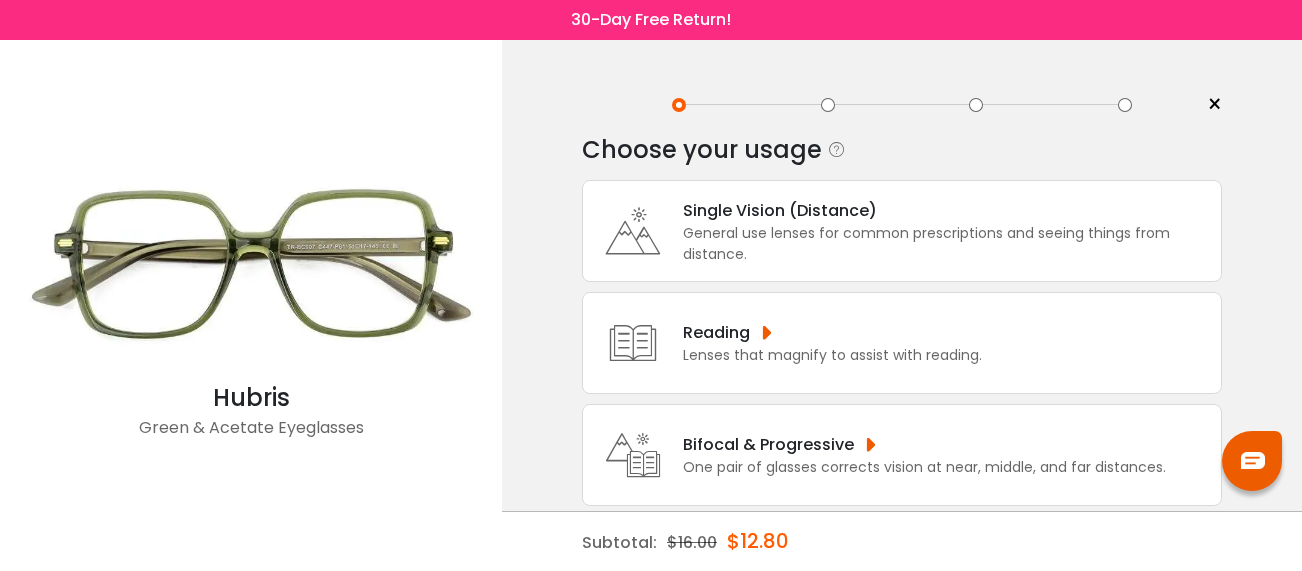 scroll, scrollTop: 0, scrollLeft: 0, axis: both 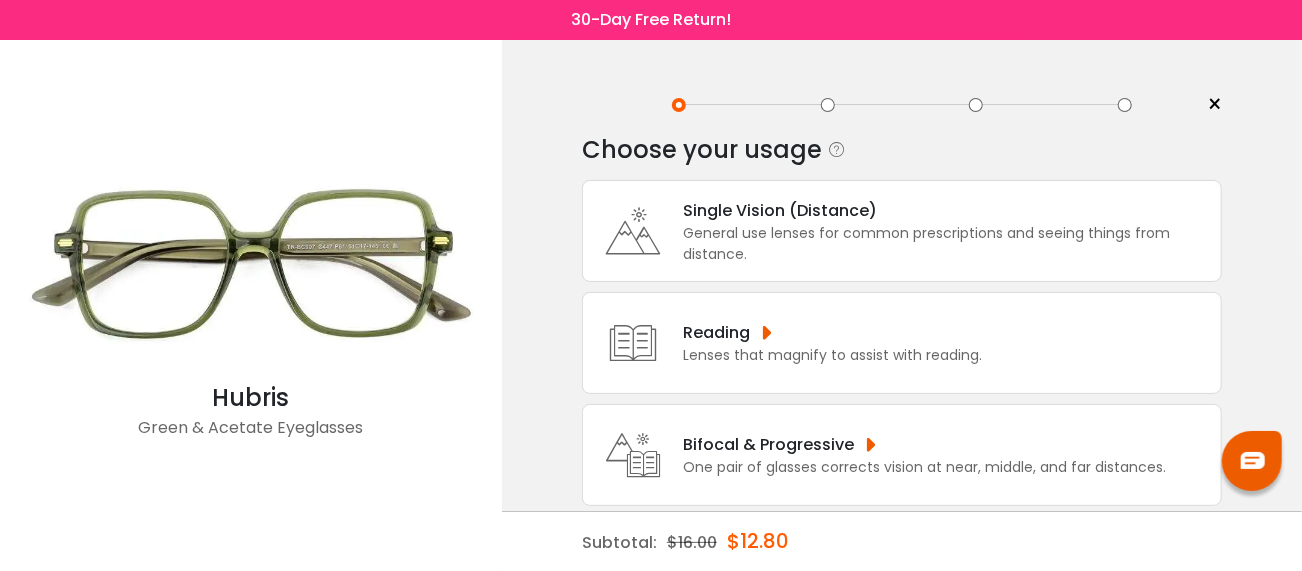 click on "Bifocal & Progressive
One pair of glasses corrects vision at near, middle, and far distances." at bounding box center (902, 455) 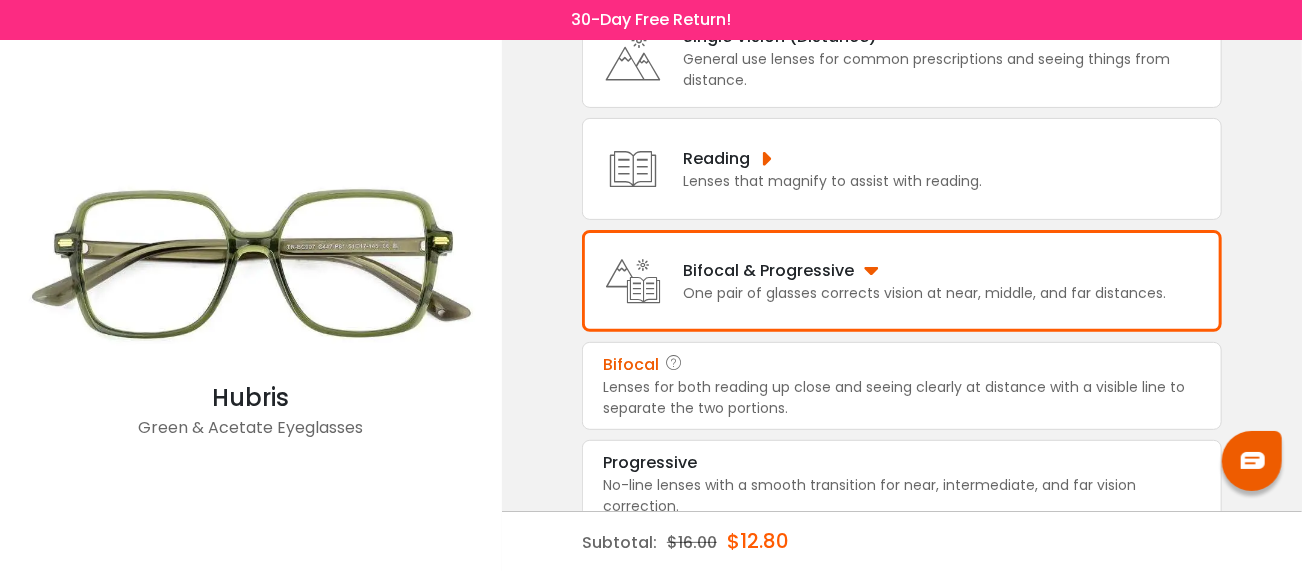 scroll, scrollTop: 197, scrollLeft: 0, axis: vertical 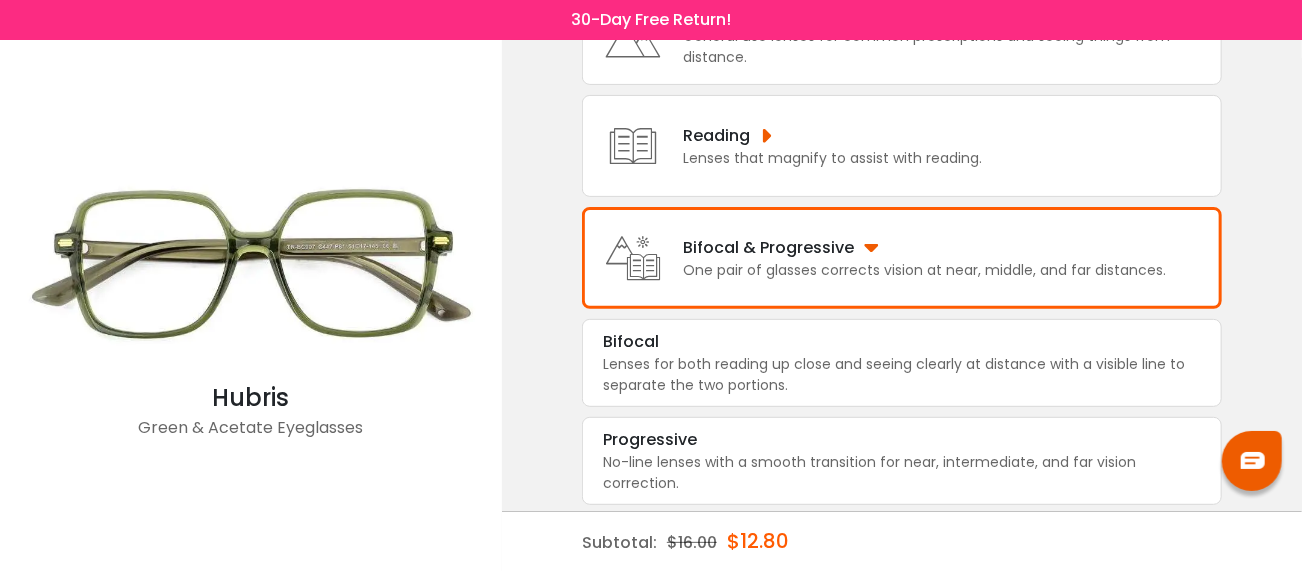 click on "<
×
Choose your usage
Single Vision (Distance)
This lens helps you see details at a distance.
It is usually indicated by a (-) next to the numbers under the “sphere” category of your prescription.
Readers
"Reader" and "Intermediate" lenses have prescriptions starting with a plus ( + )
sign and are designed for those who have trouble focusing their eyes while reading.
These lenses are designed to help correct farsightedness caused by hyperopia or presbyopia.
Multifocal
Non-prescription
Readers" at bounding box center [902, 280] 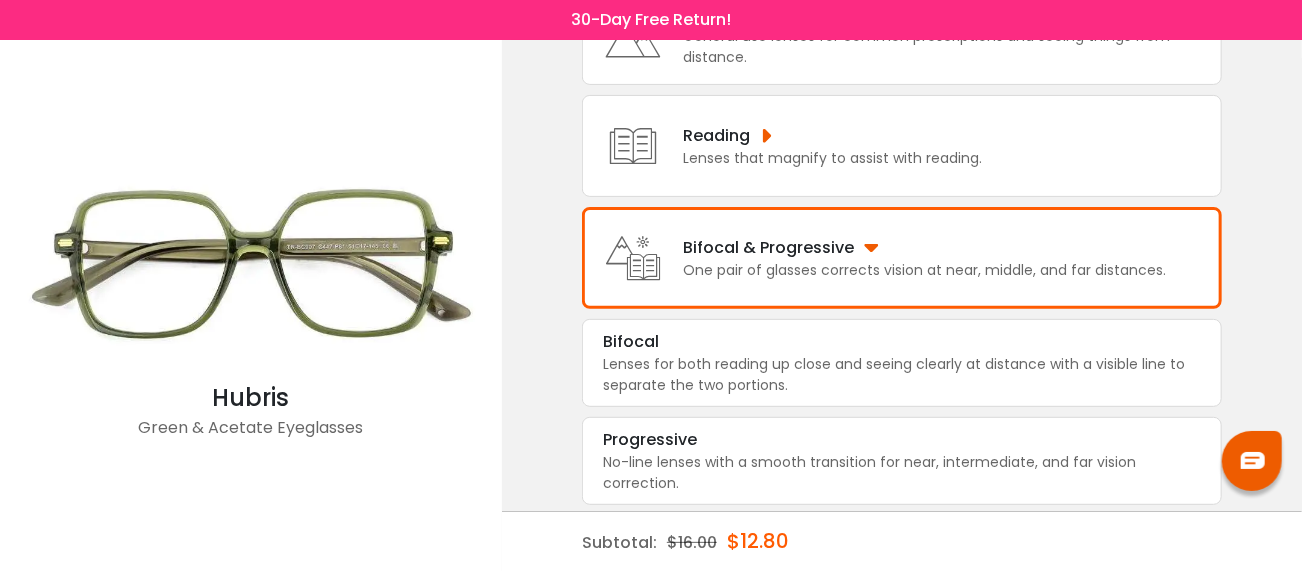 click on "One pair of glasses corrects vision at near, middle, and far distances." at bounding box center [924, 270] 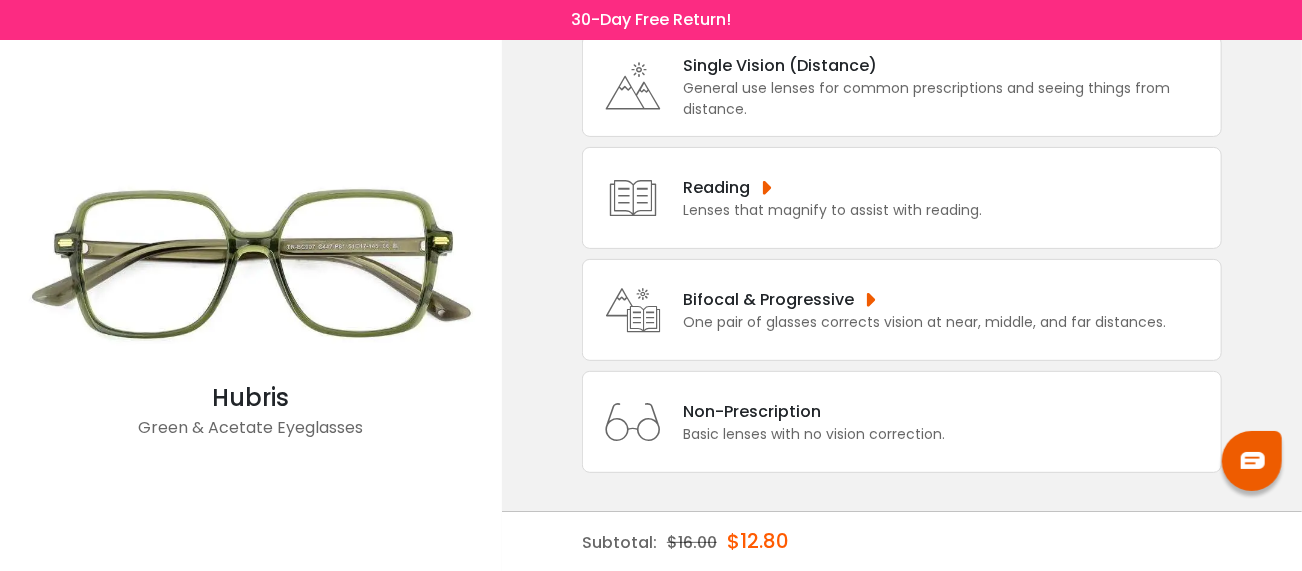 scroll, scrollTop: 143, scrollLeft: 0, axis: vertical 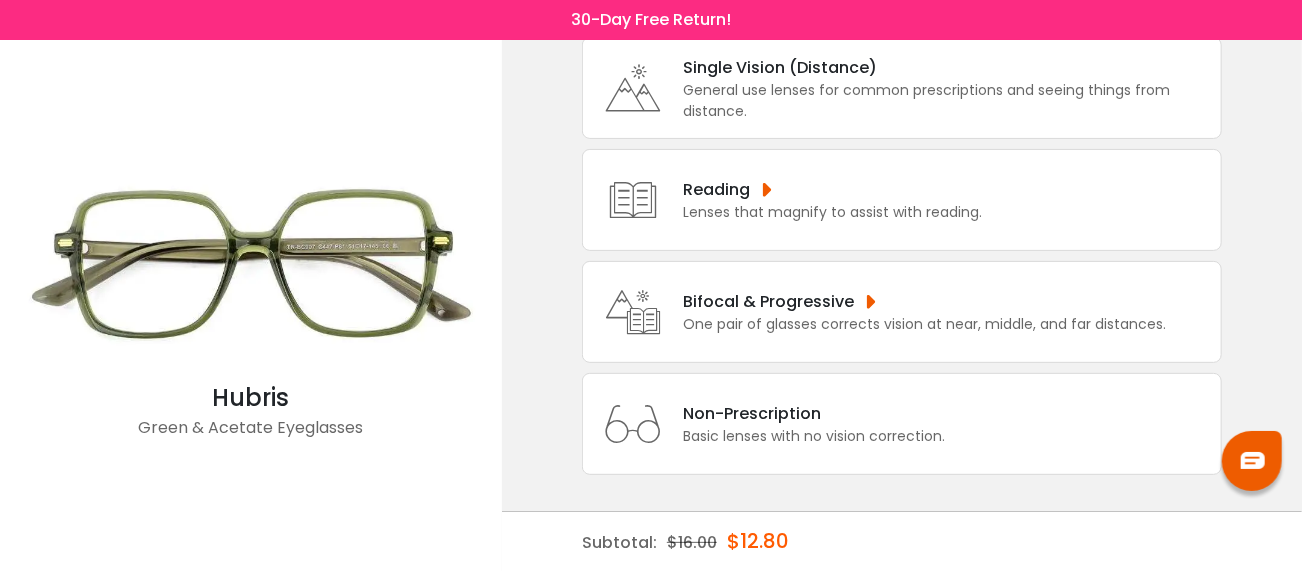 click on "Bifocal & Progressive" at bounding box center [924, 301] 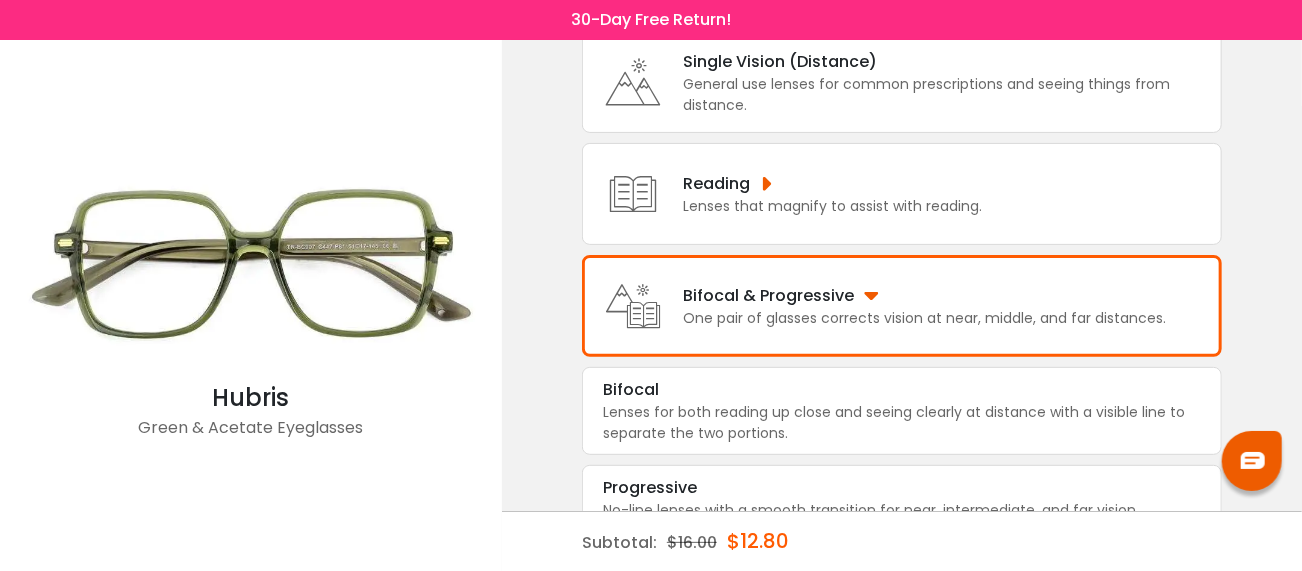 scroll, scrollTop: 197, scrollLeft: 0, axis: vertical 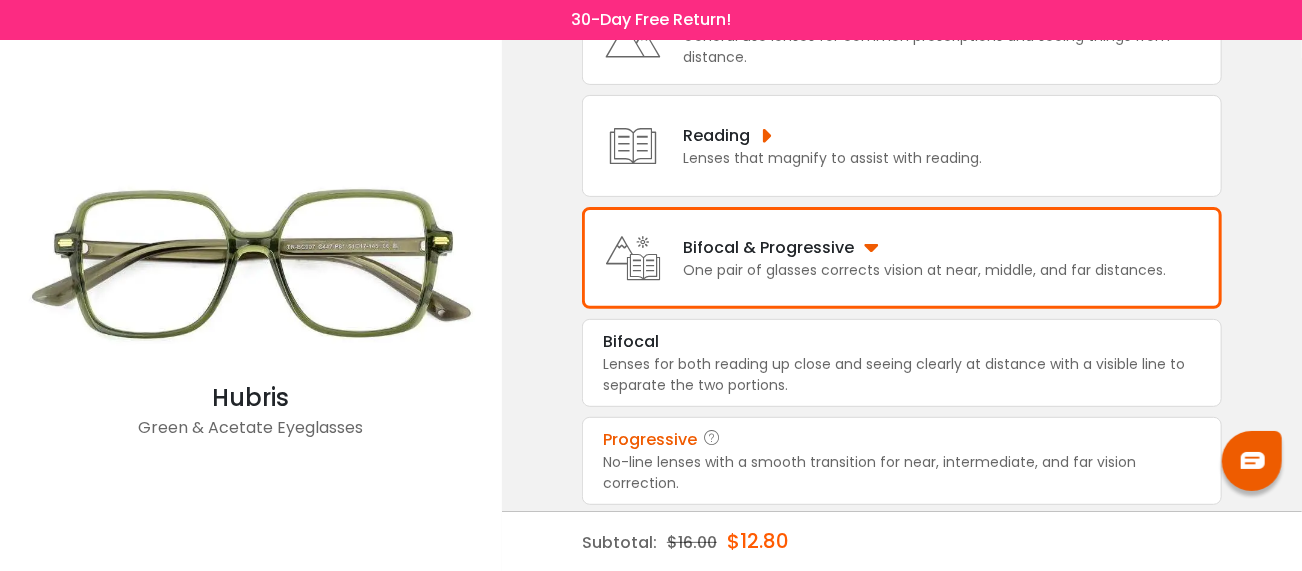 click on "No-line lenses with a smooth transition for near, intermediate, and far vision correction." at bounding box center (902, 473) 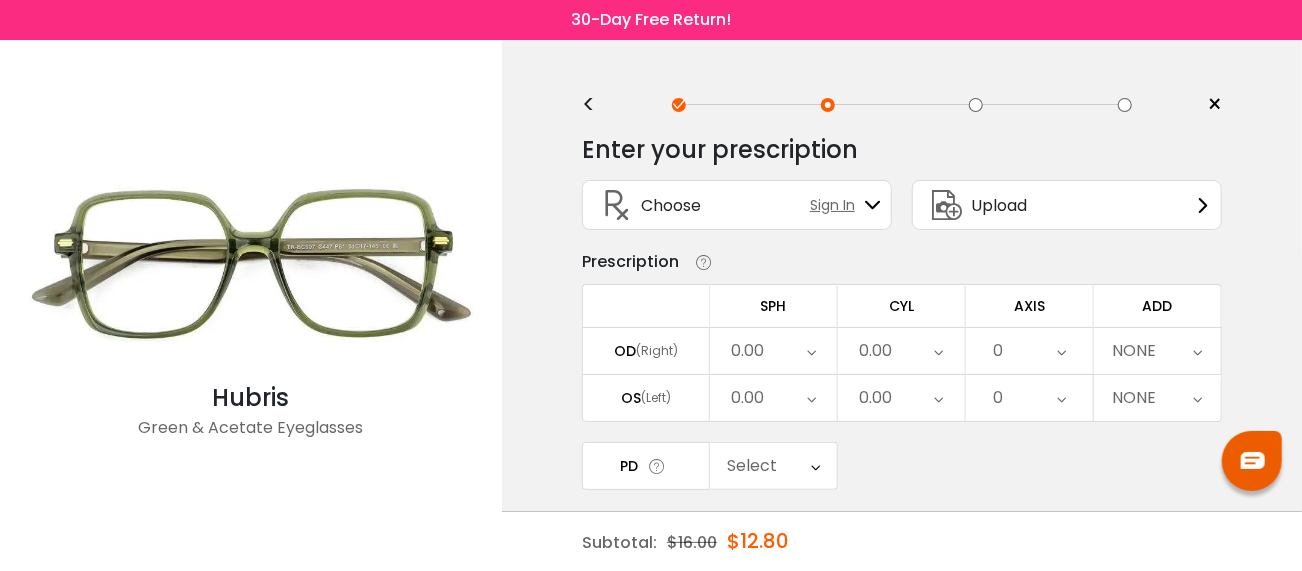 scroll, scrollTop: 0, scrollLeft: 0, axis: both 